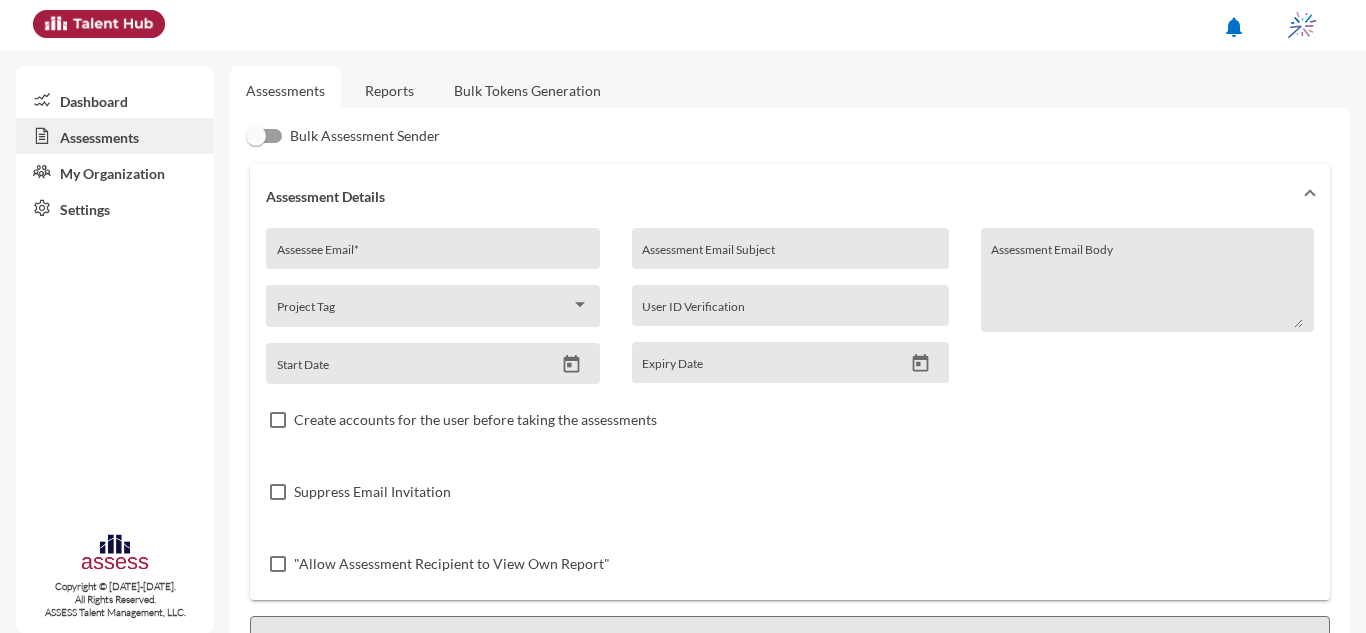 scroll, scrollTop: 0, scrollLeft: 0, axis: both 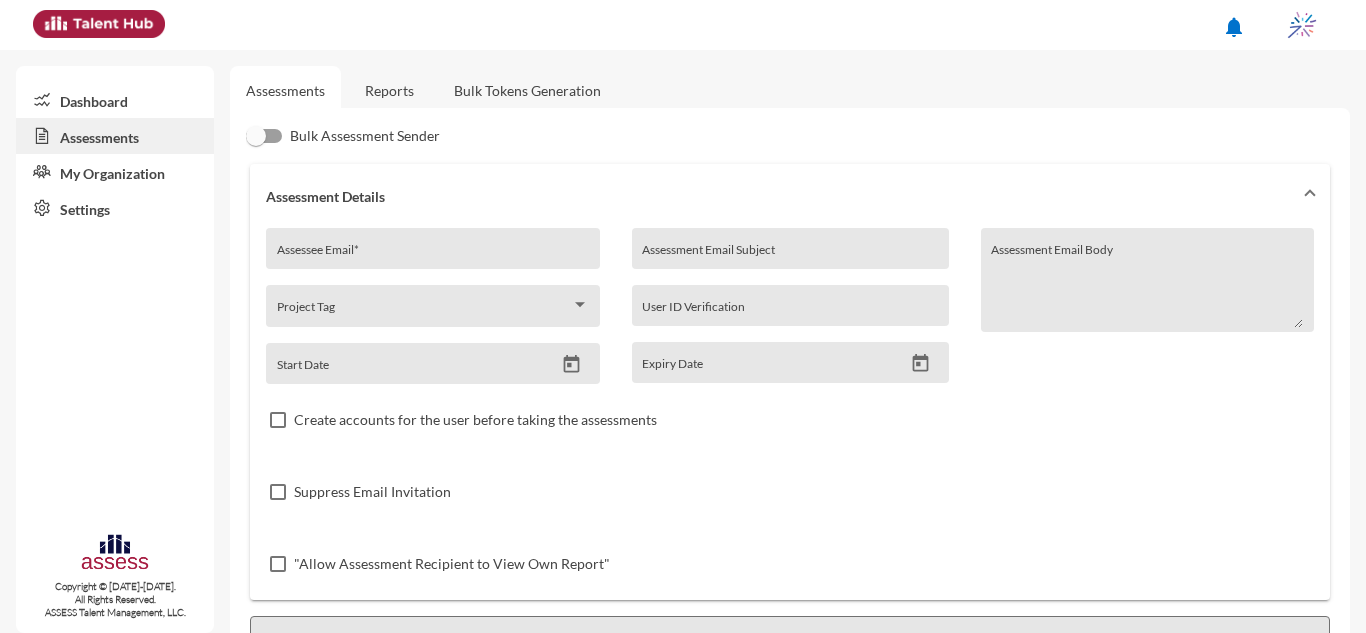 click on "Reports" 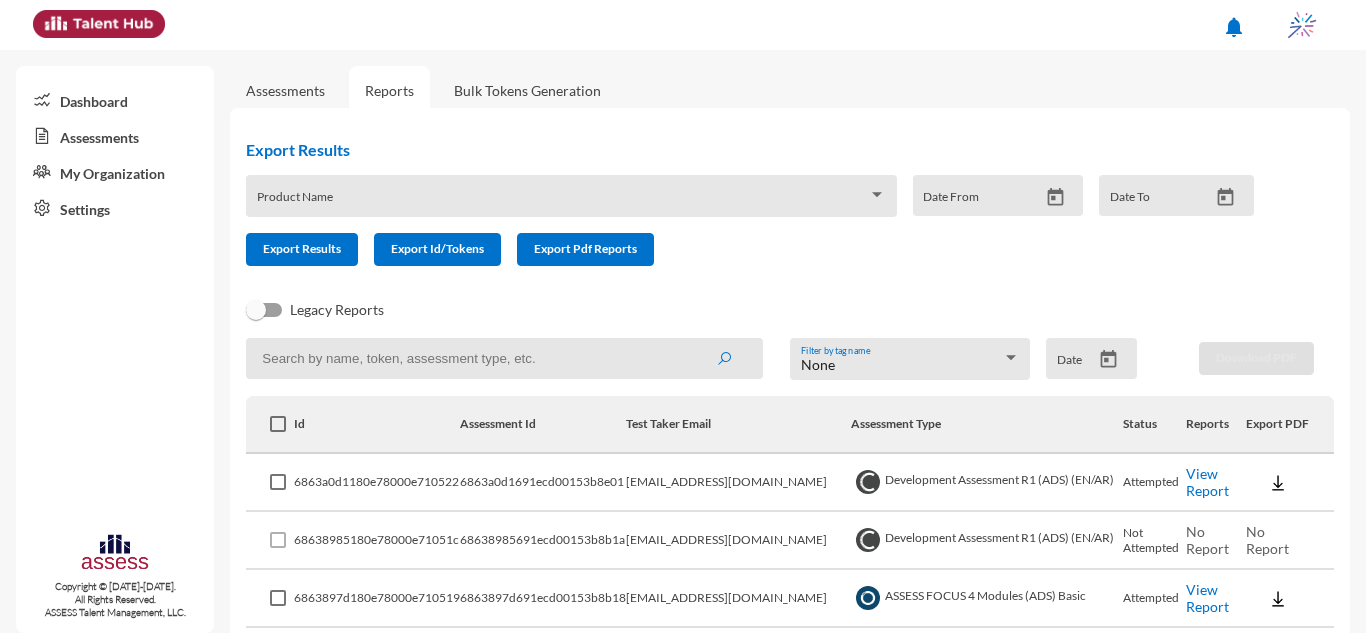 click 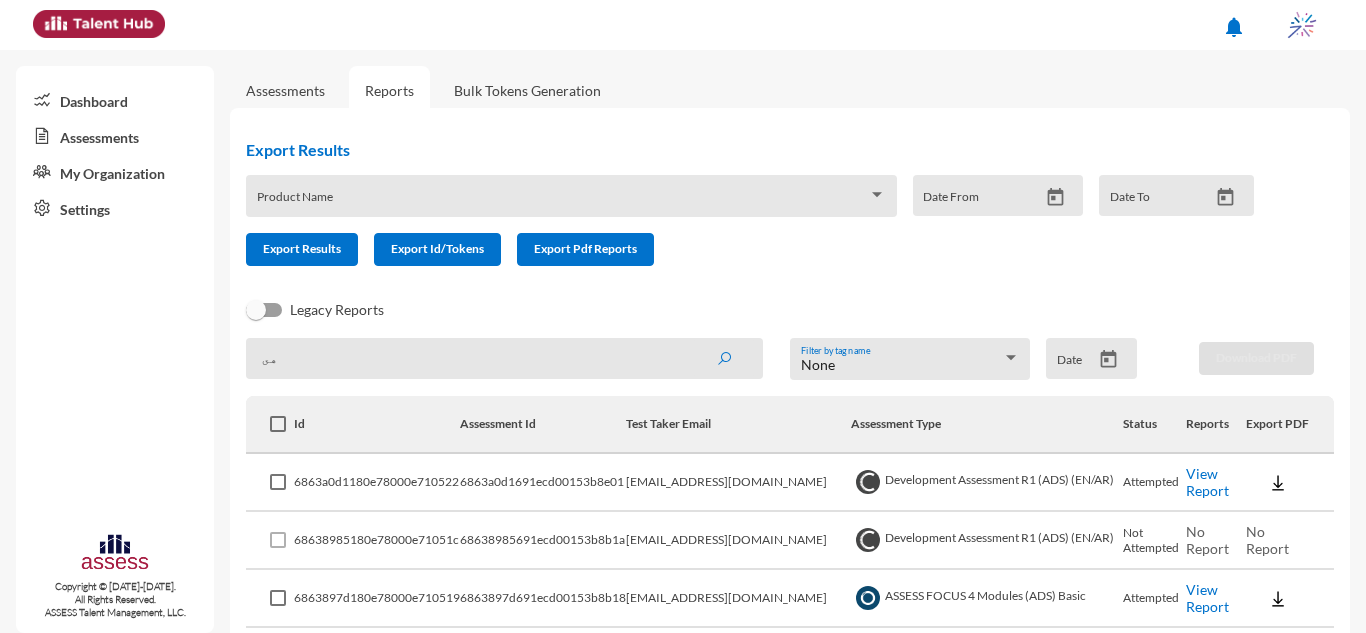 type on "ه" 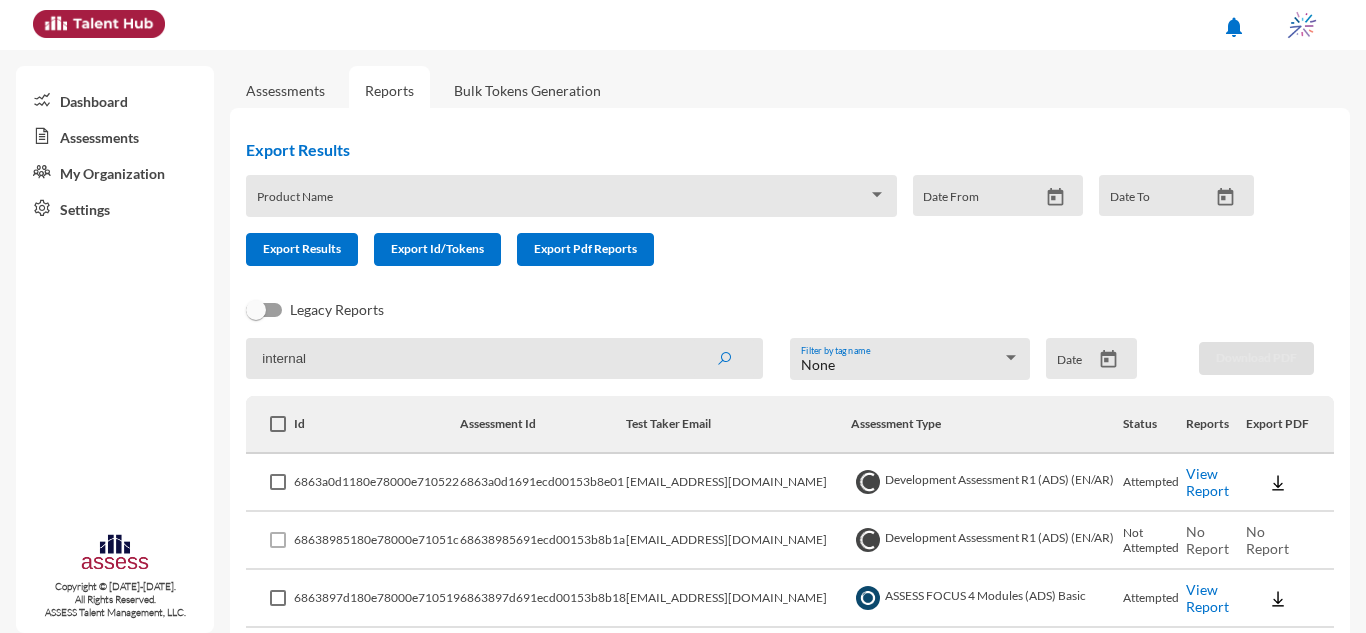 type on "internal" 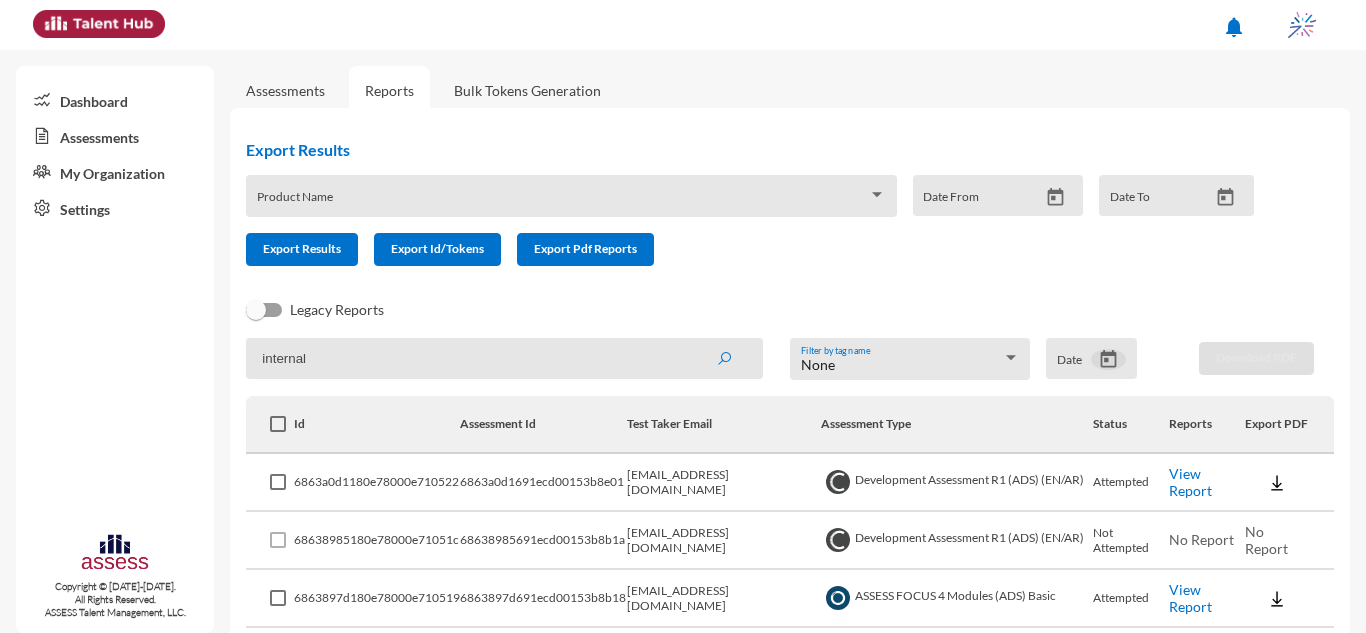 click 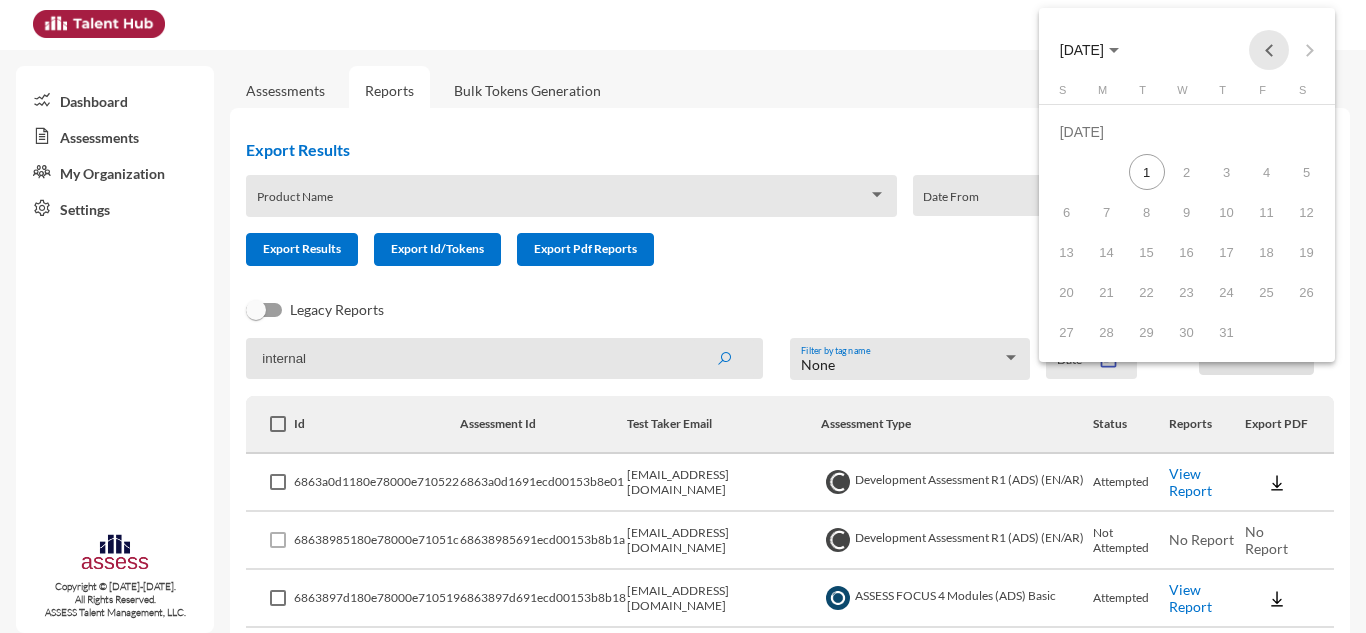 click at bounding box center [1269, 50] 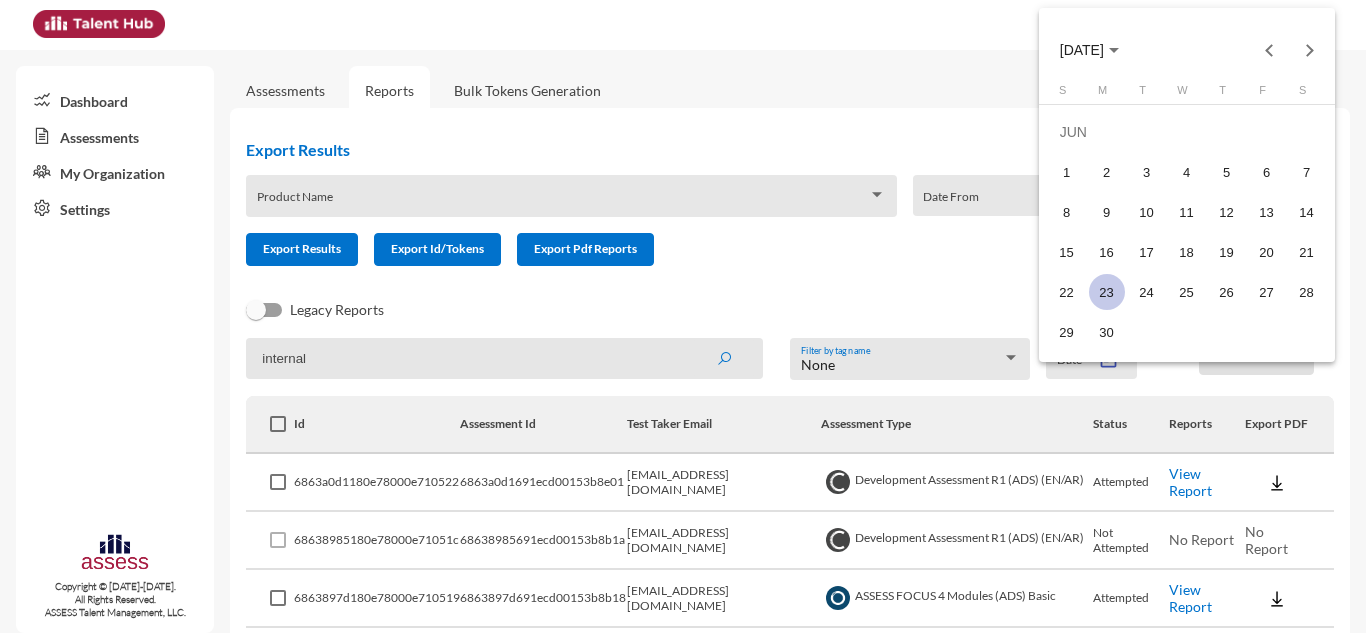 click on "23" at bounding box center (1107, 292) 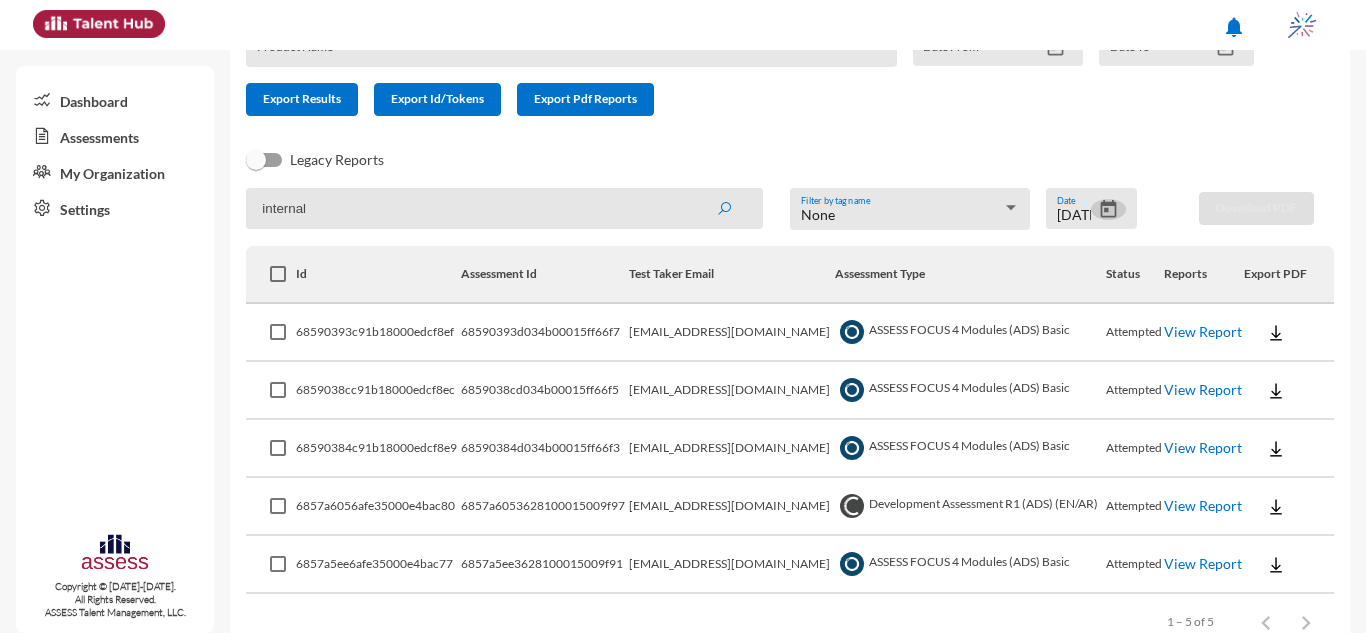 scroll, scrollTop: 199, scrollLeft: 0, axis: vertical 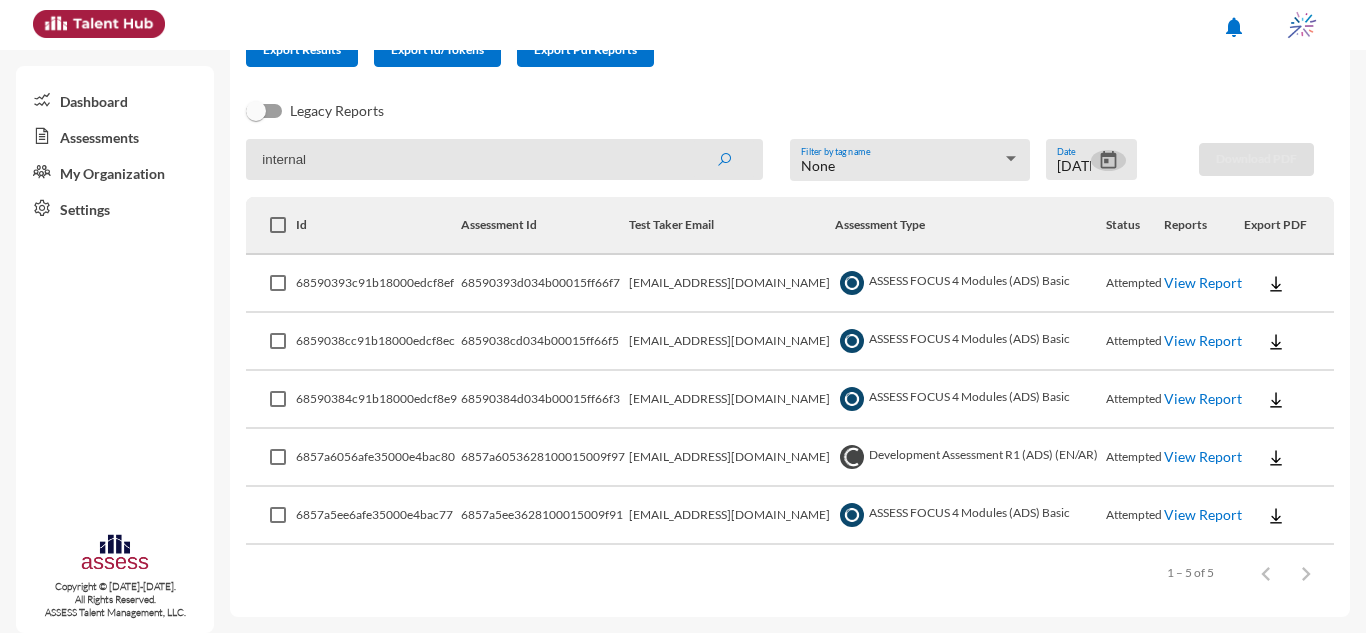 click 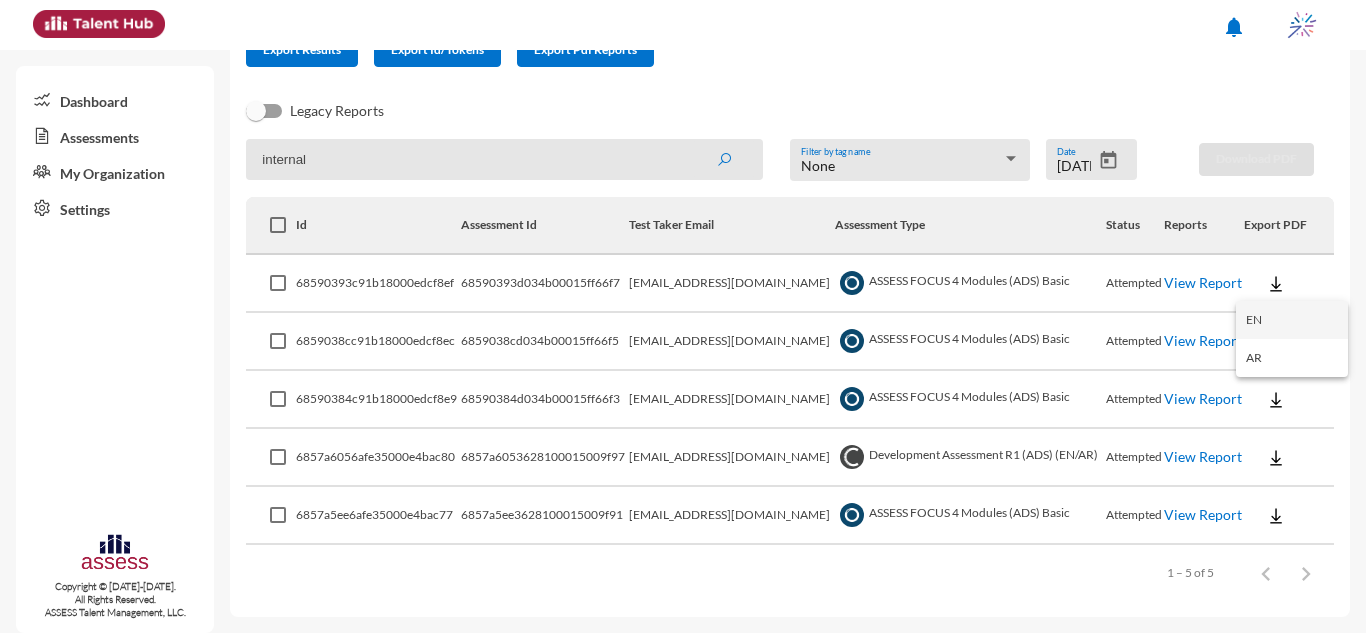 click on "EN" at bounding box center (1292, 320) 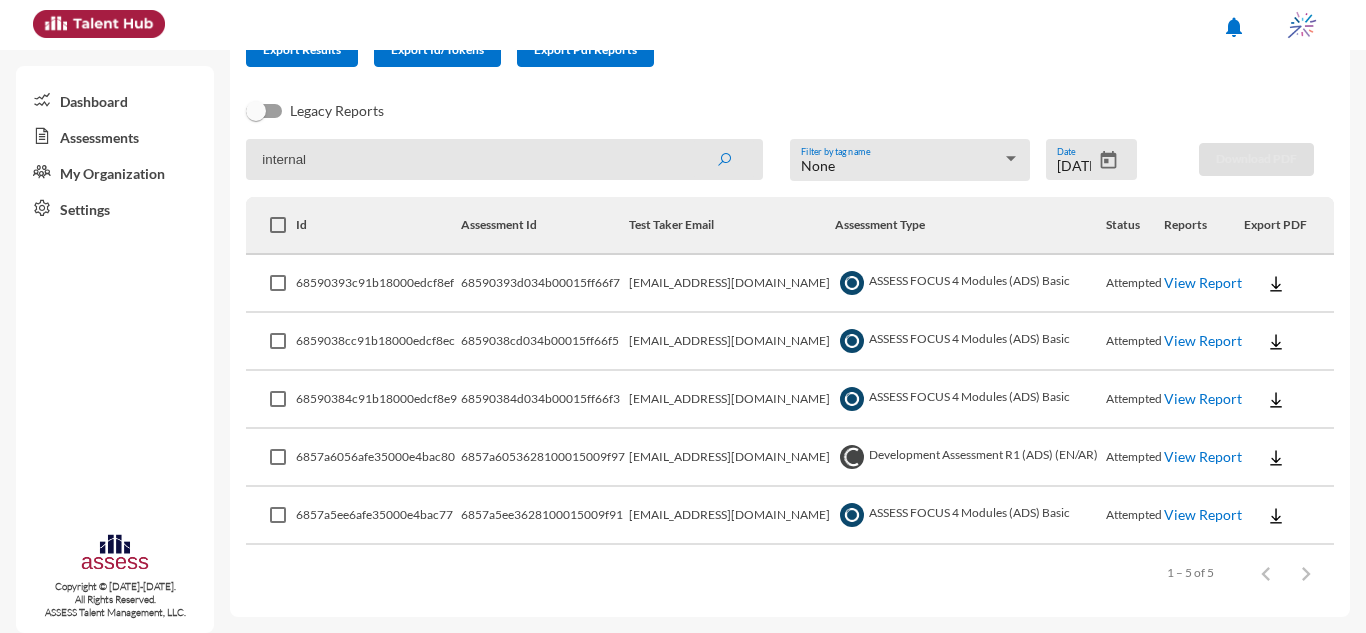 click 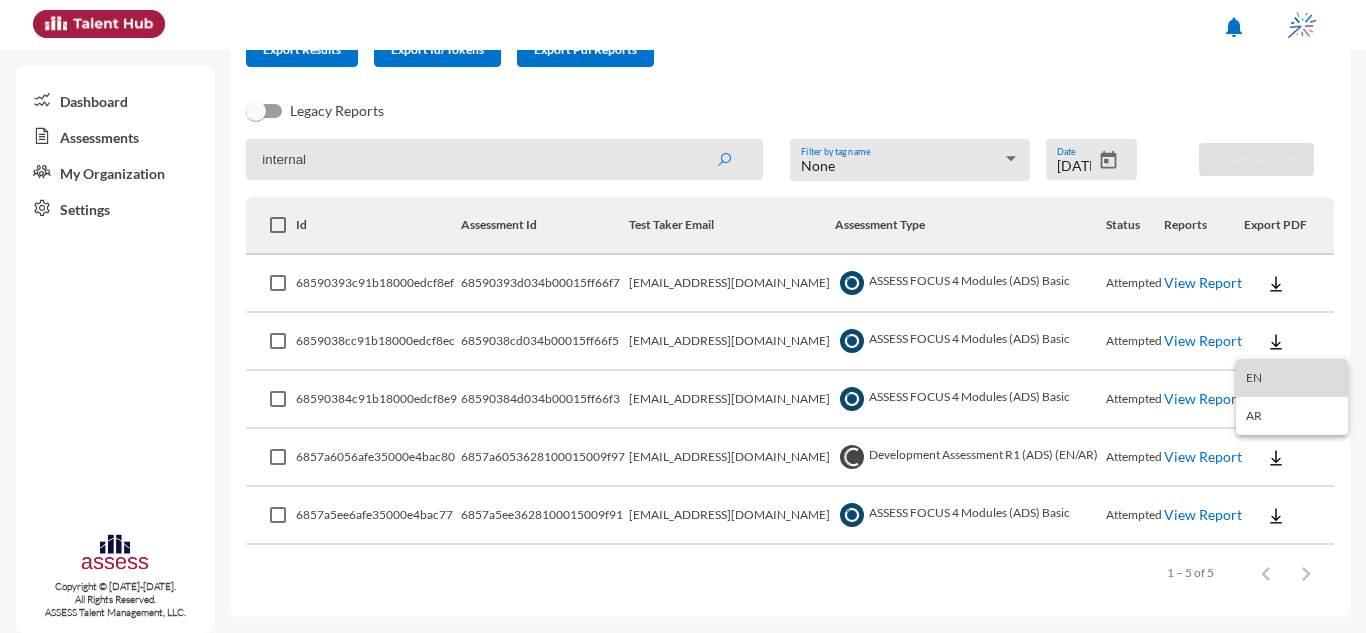 click on "EN" at bounding box center (1292, 378) 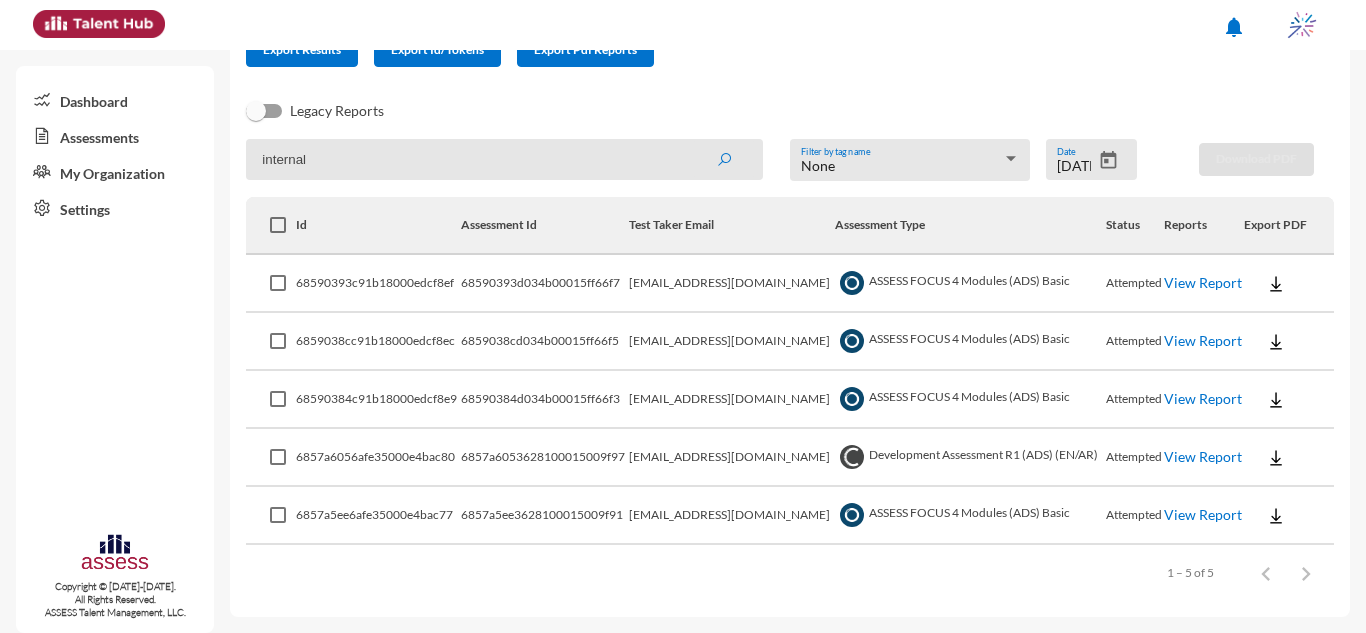 click 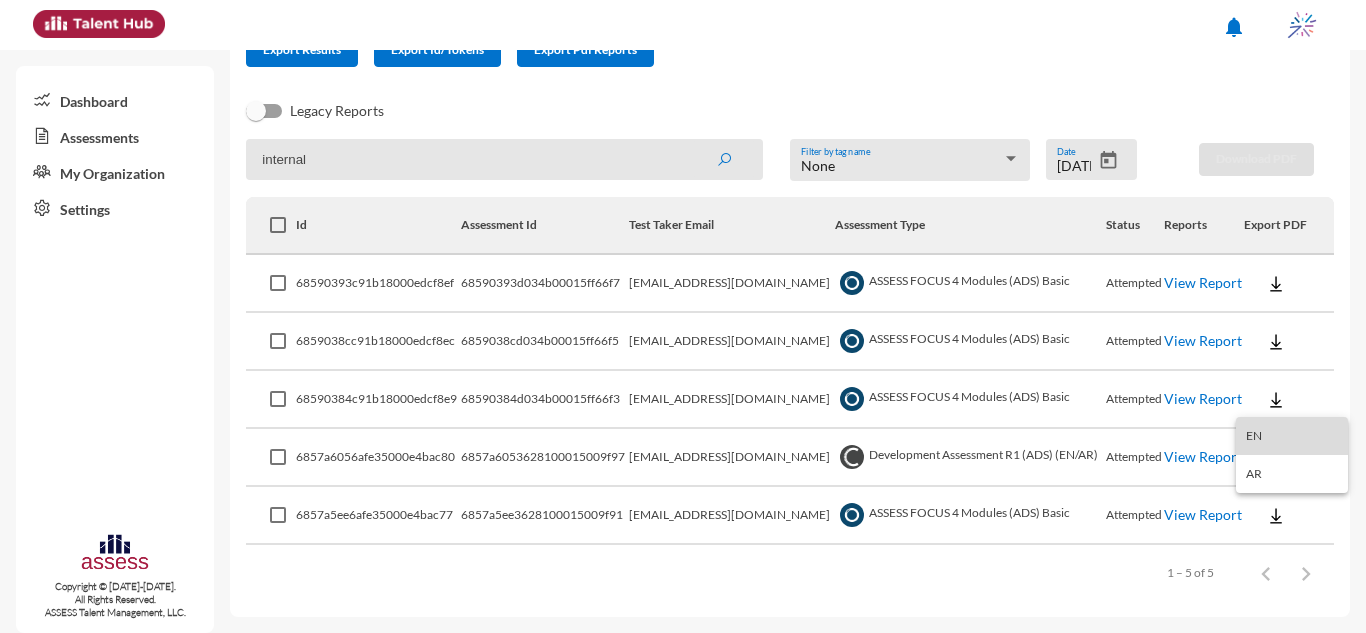 click on "EN" at bounding box center [1292, 436] 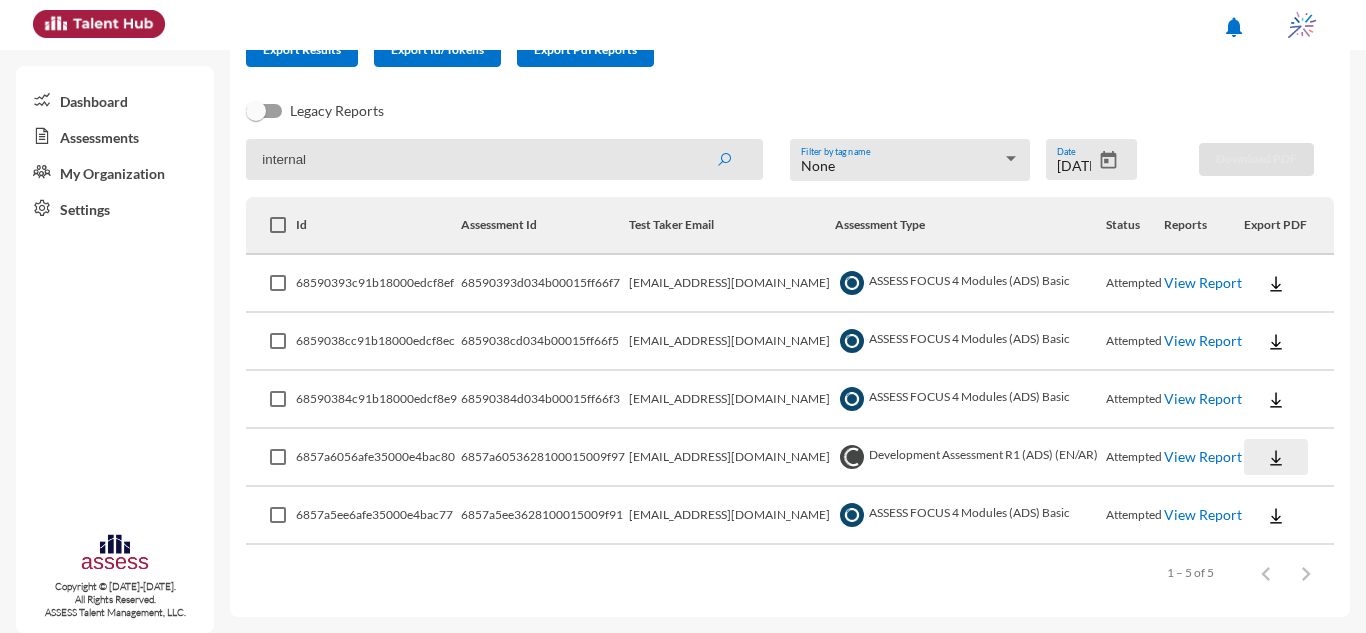 click 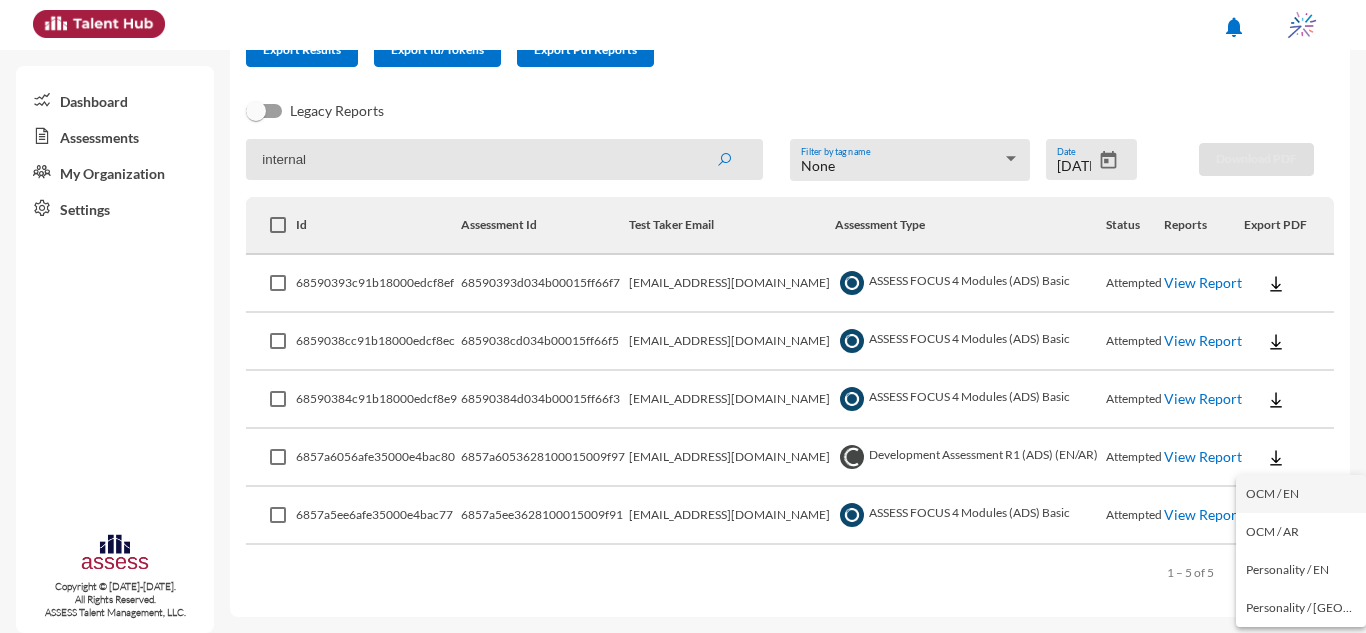 click on "OCM / EN" at bounding box center [1301, 494] 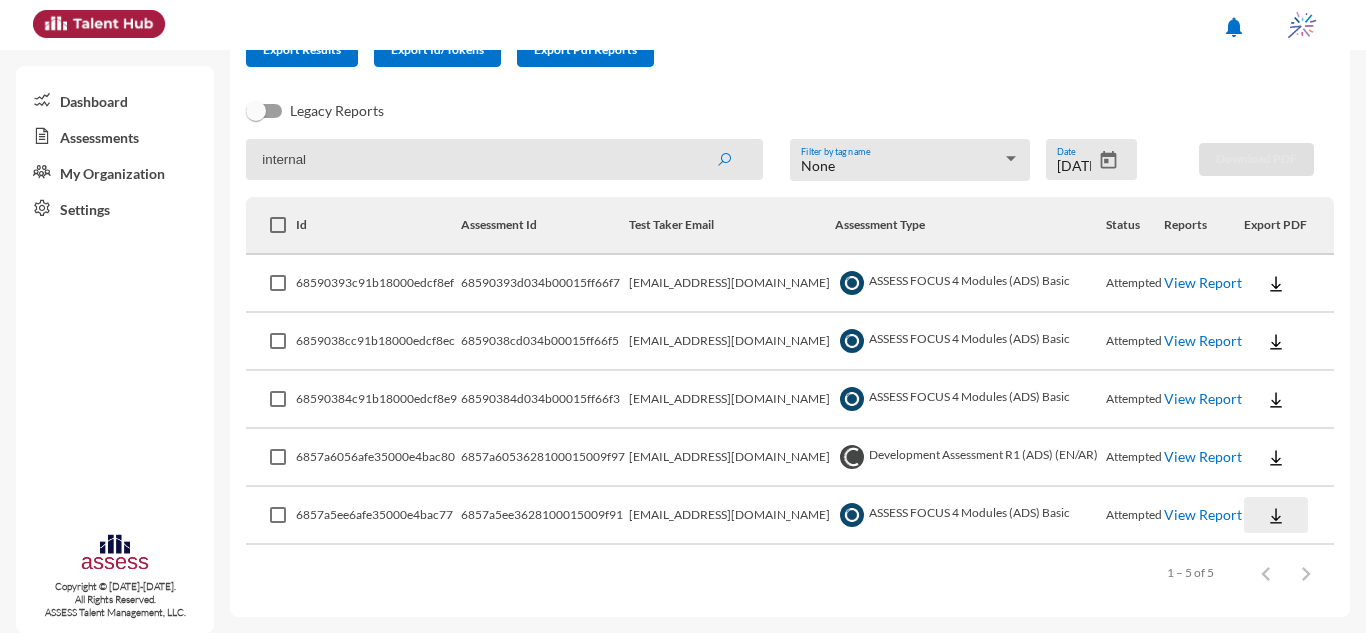click 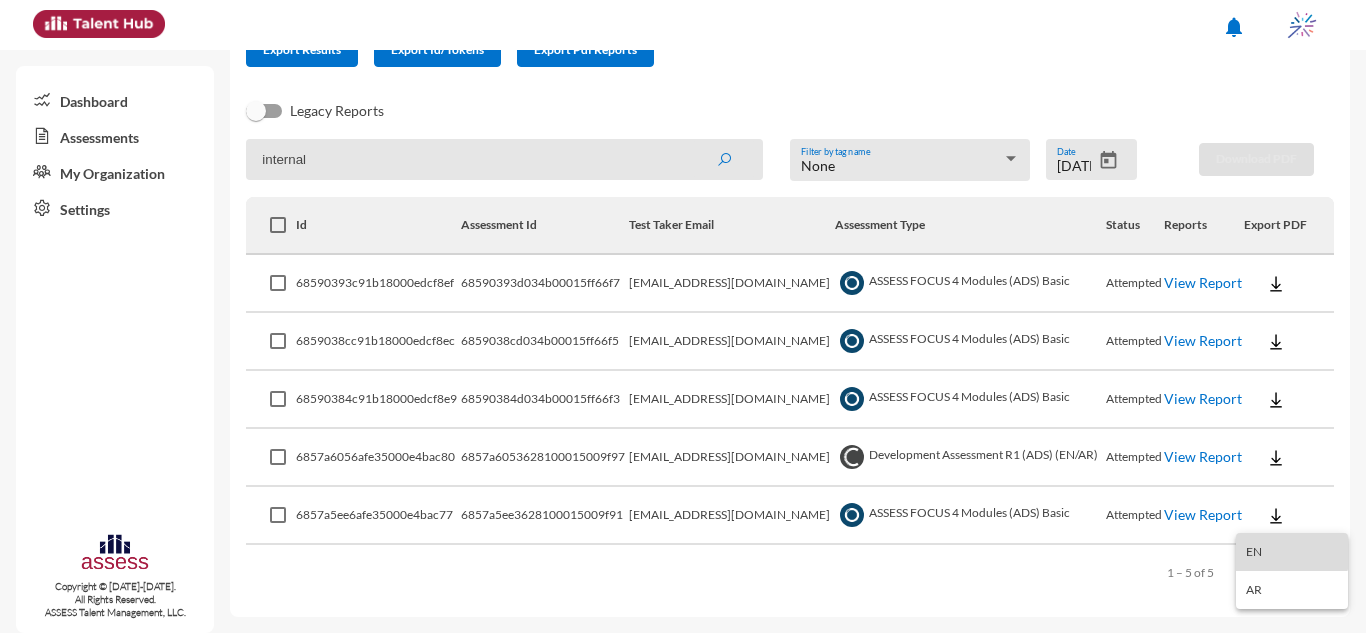 click on "EN" at bounding box center (1292, 552) 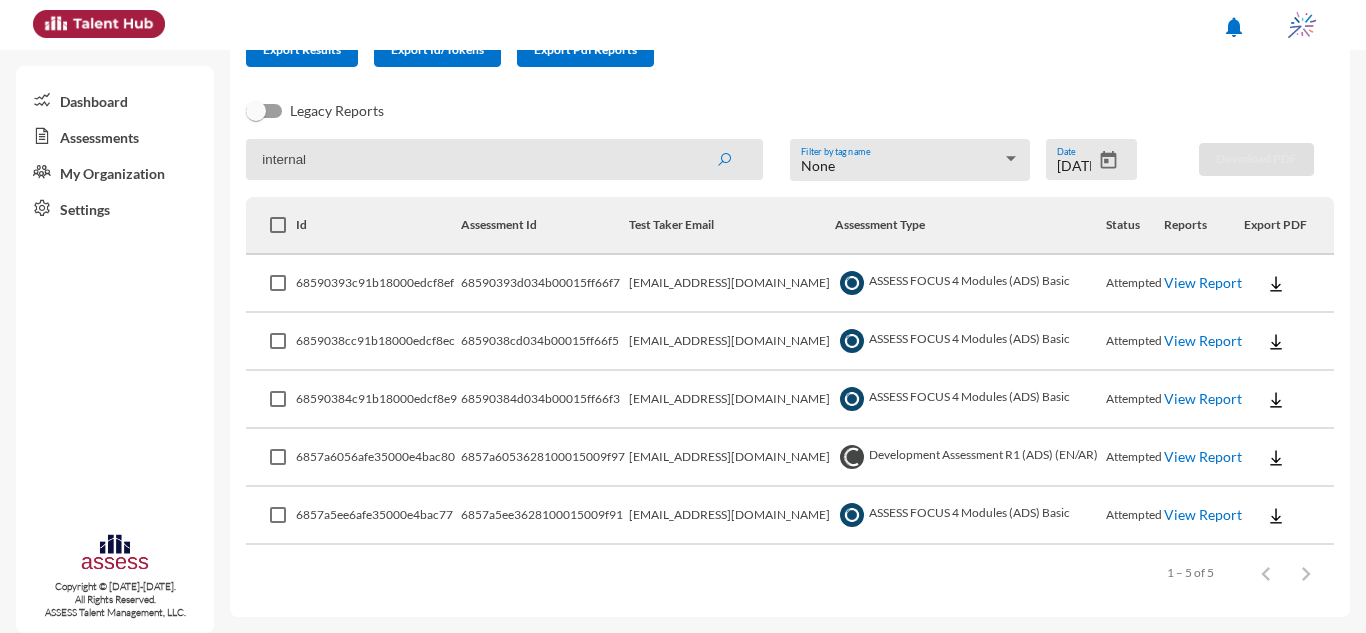 click on "6/23/2025" at bounding box center [1074, 166] 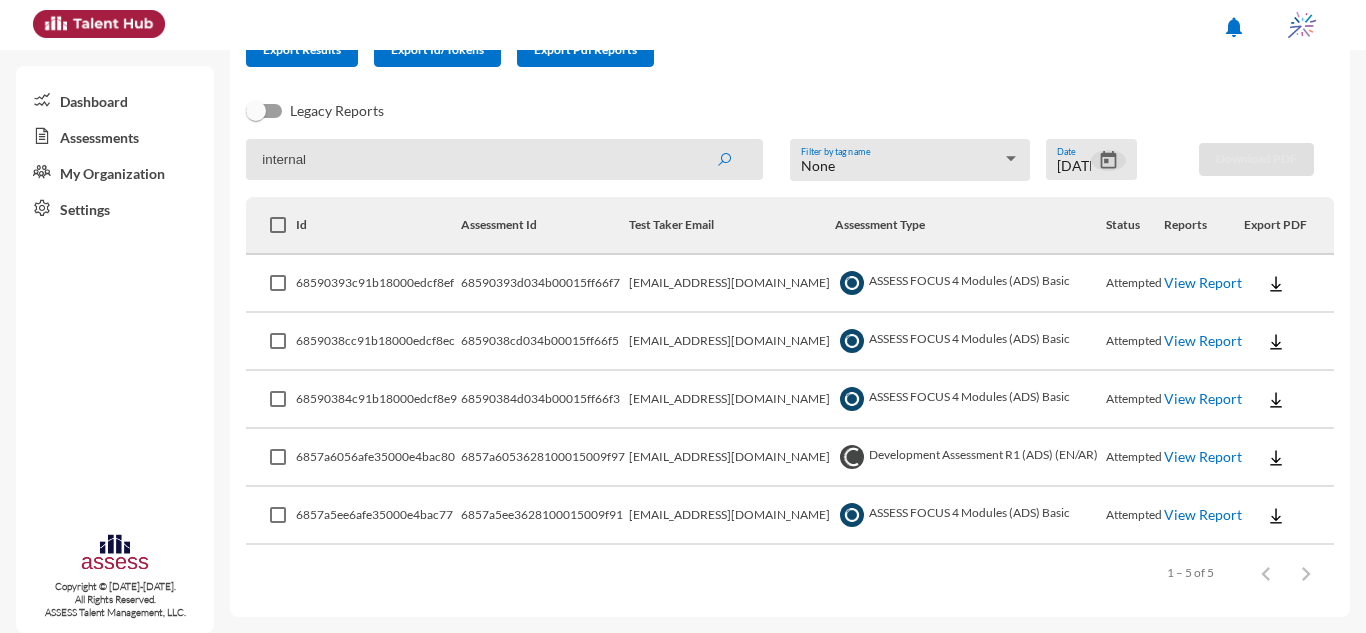click 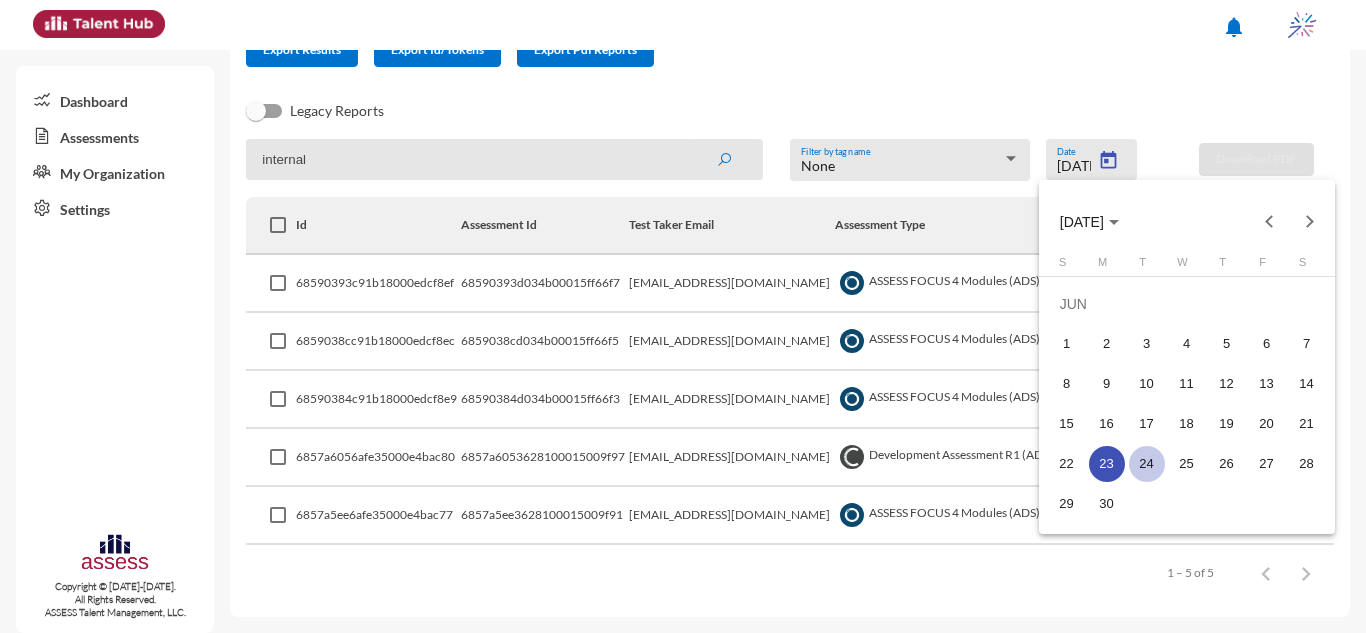 click on "24" at bounding box center (1147, 464) 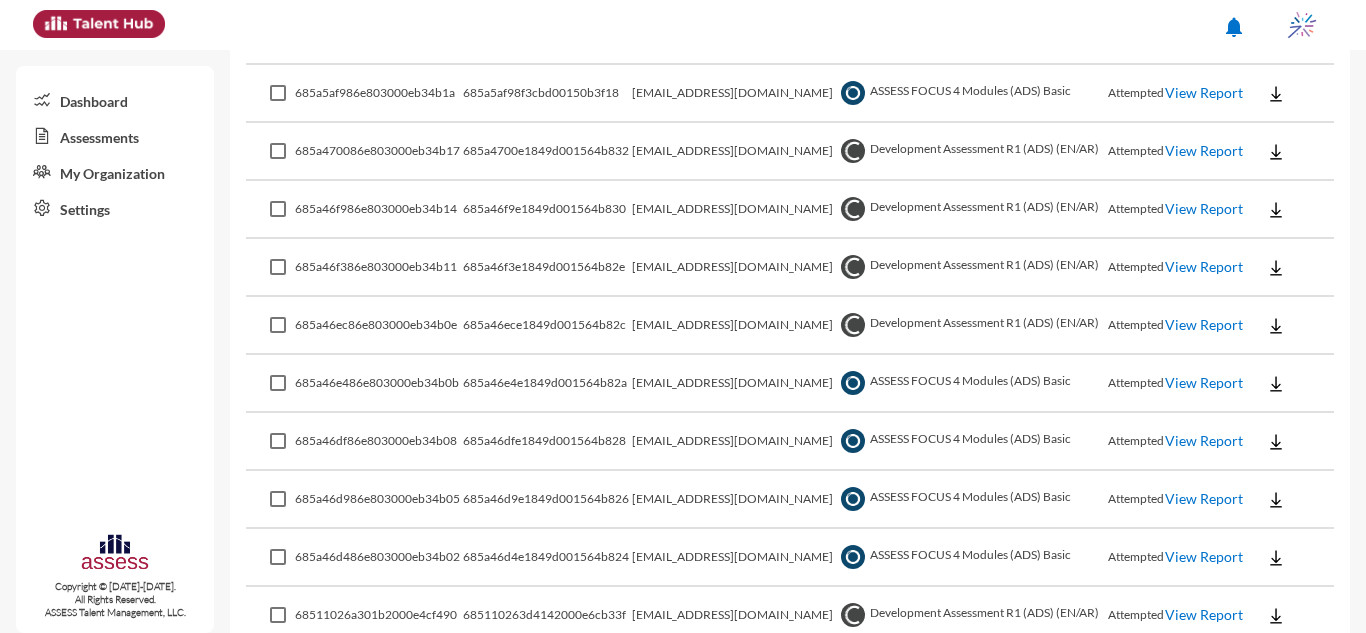 scroll, scrollTop: 663, scrollLeft: 0, axis: vertical 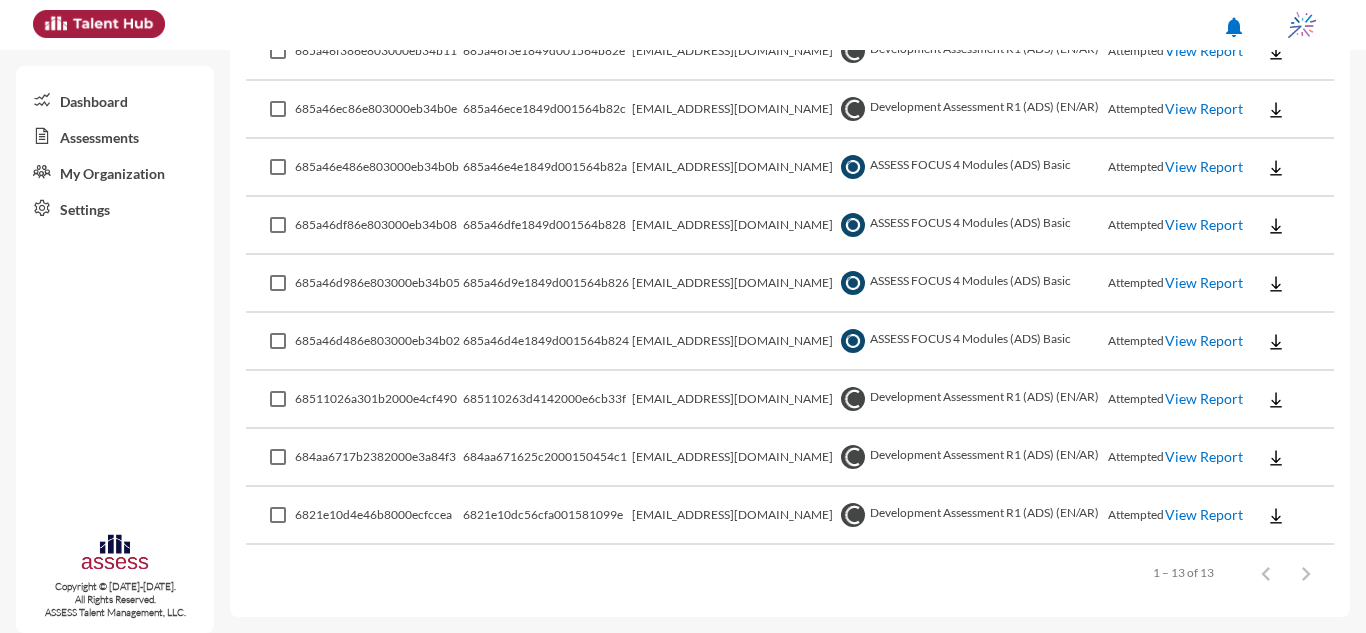 click on "View Report" 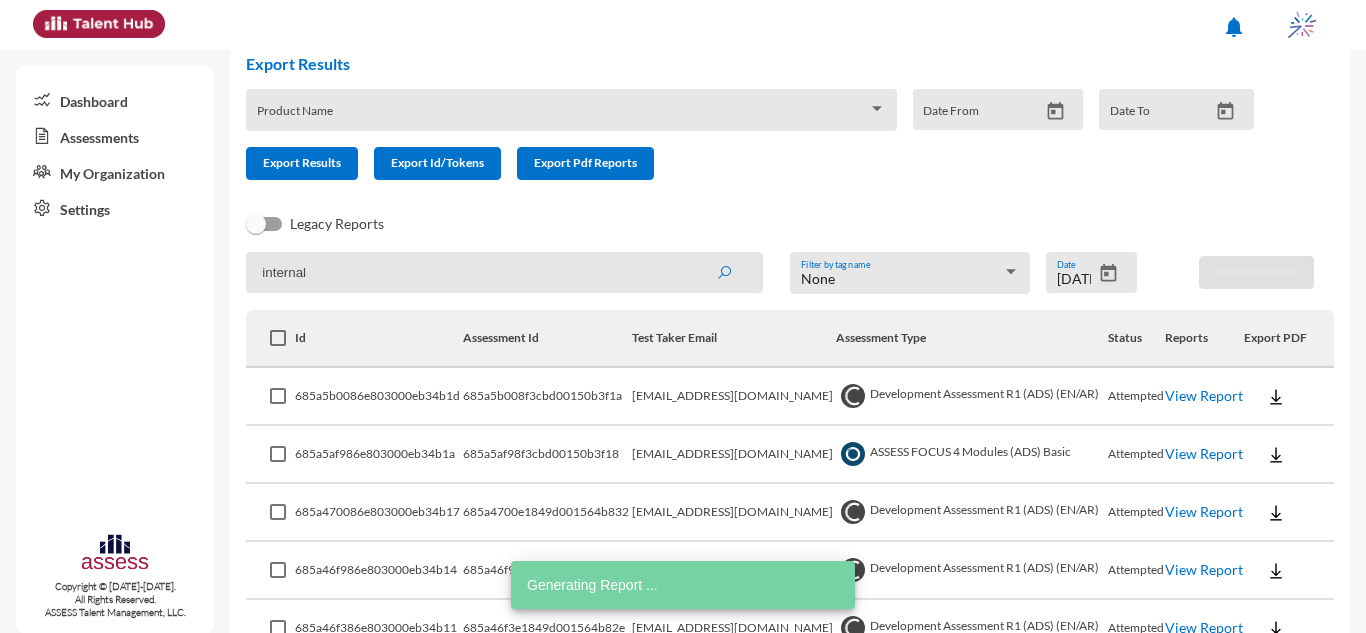 scroll, scrollTop: 0, scrollLeft: 0, axis: both 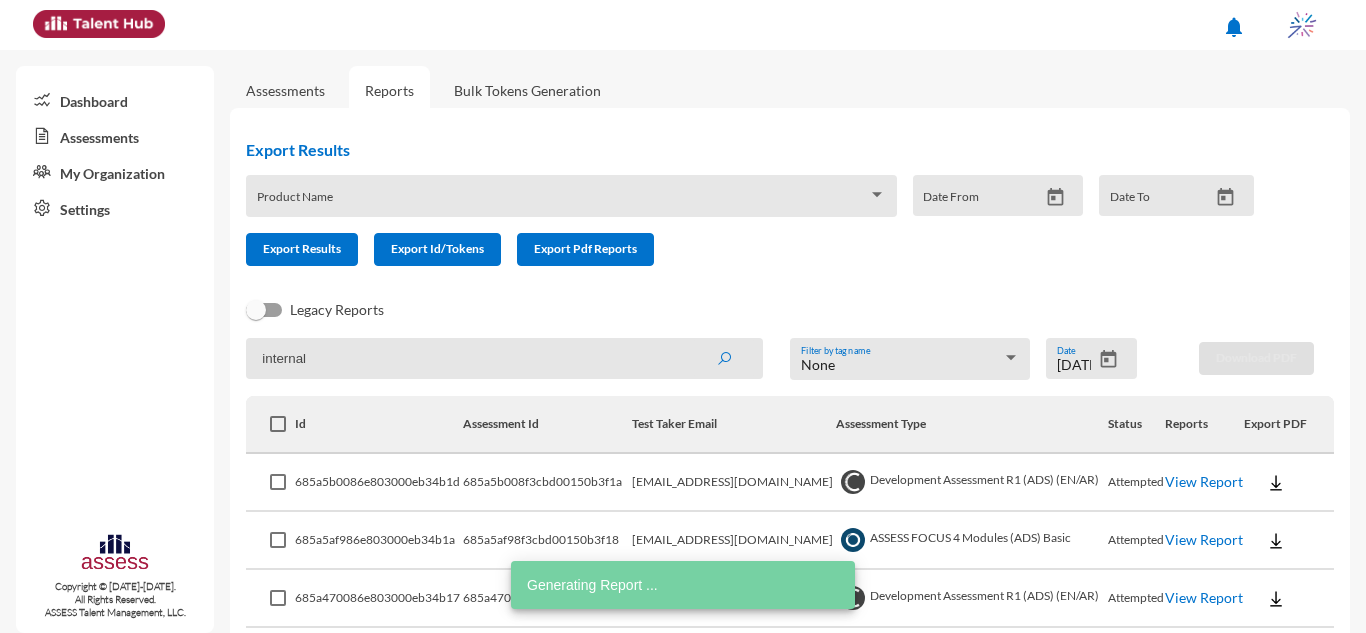 click on "6/24/2025  Date" 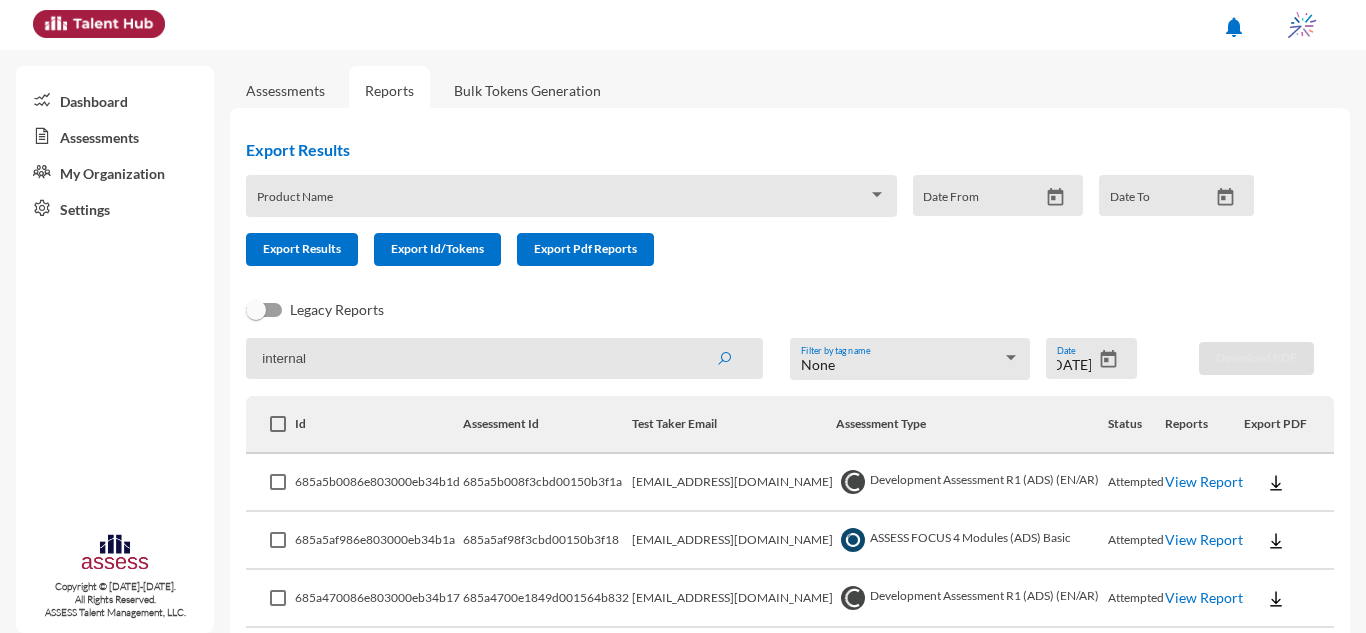 scroll, scrollTop: 0, scrollLeft: 0, axis: both 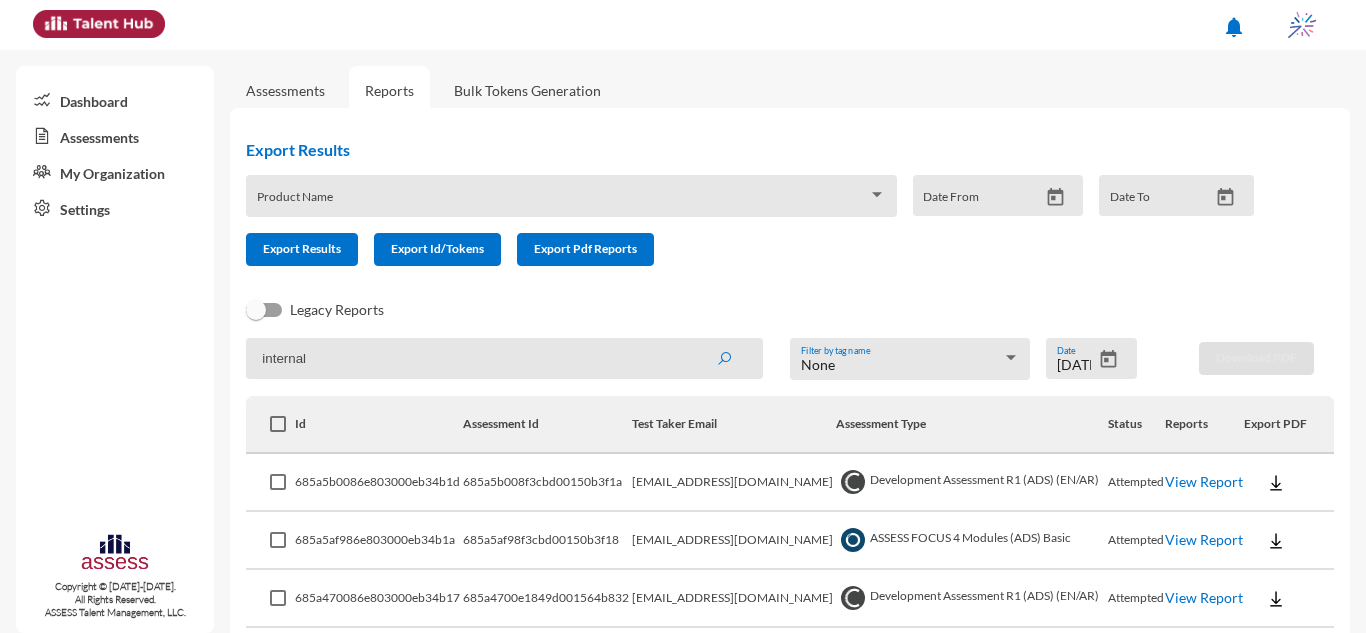 click 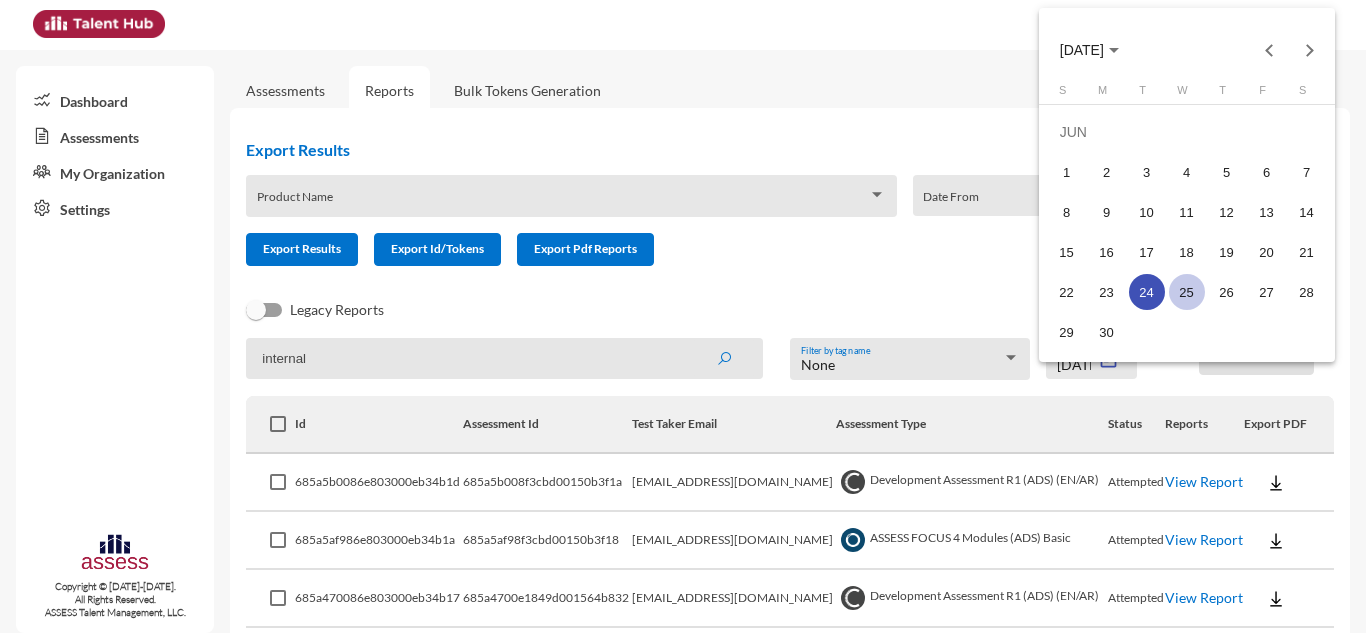 click on "25" at bounding box center (1187, 292) 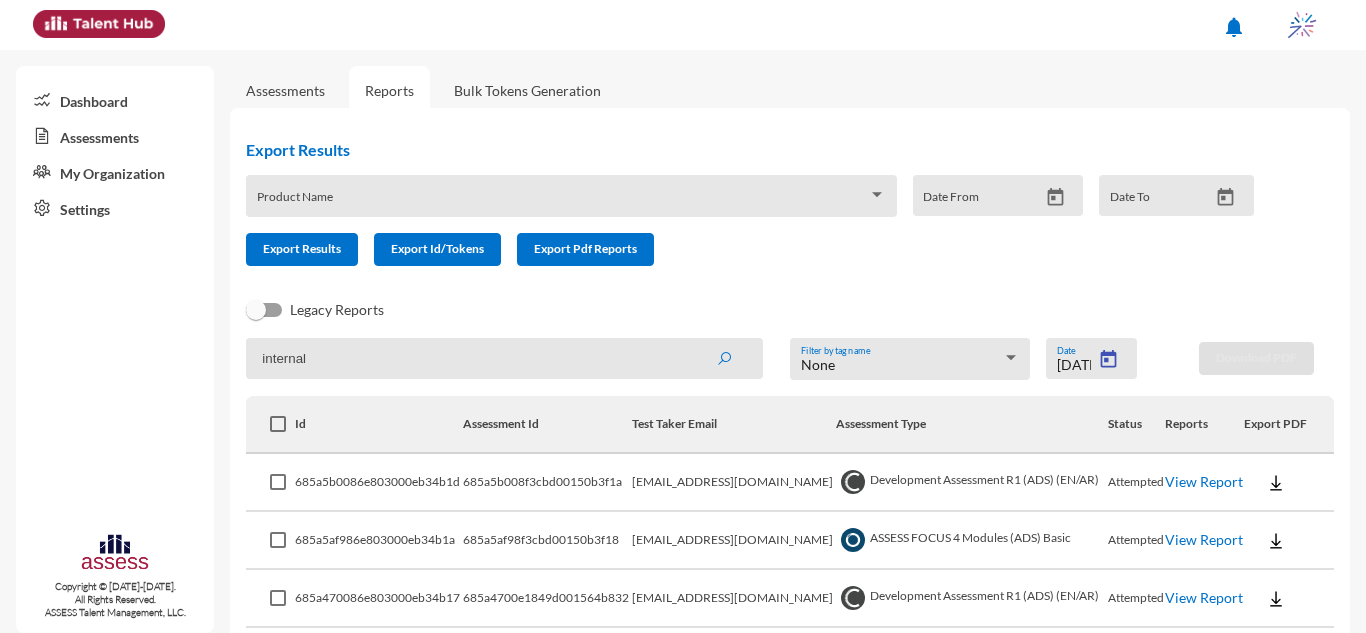 type on "6/25/2025" 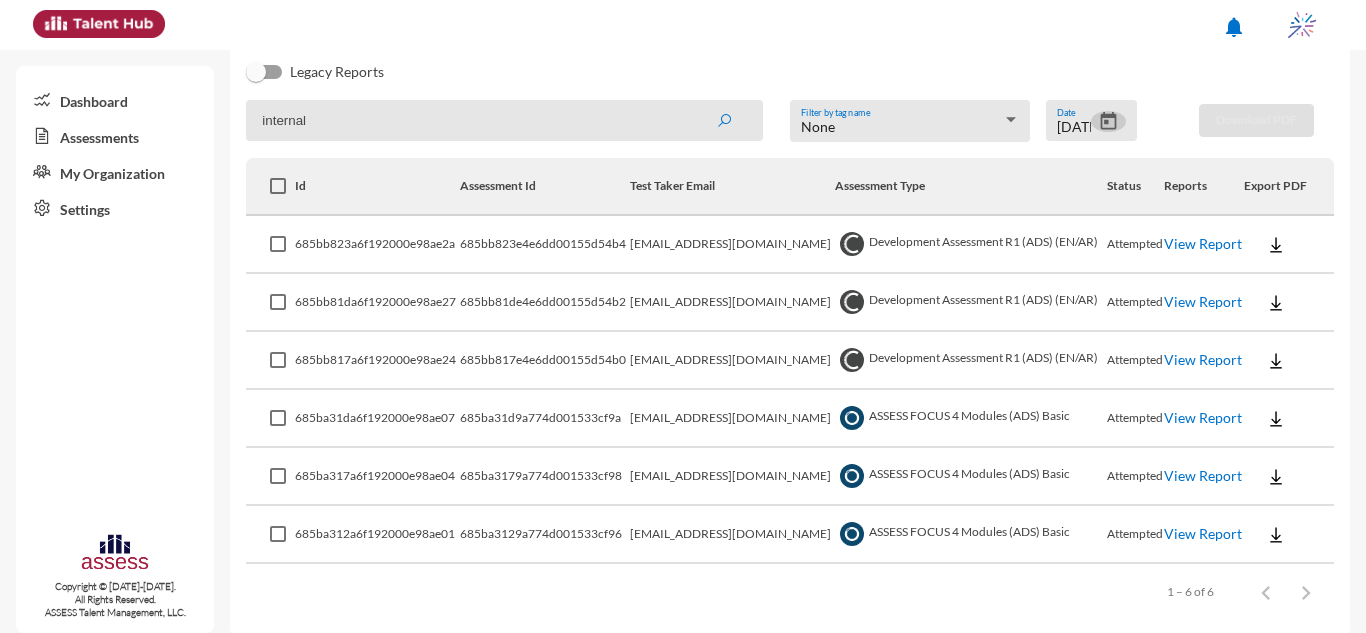 scroll, scrollTop: 257, scrollLeft: 0, axis: vertical 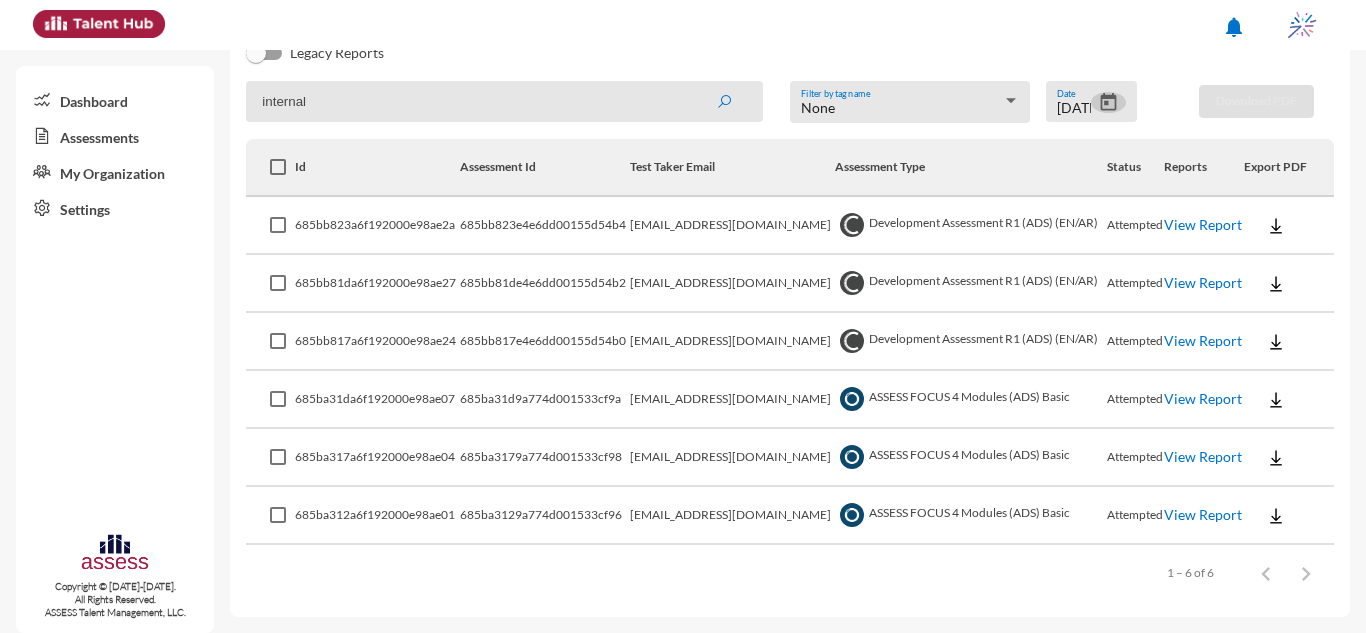 click 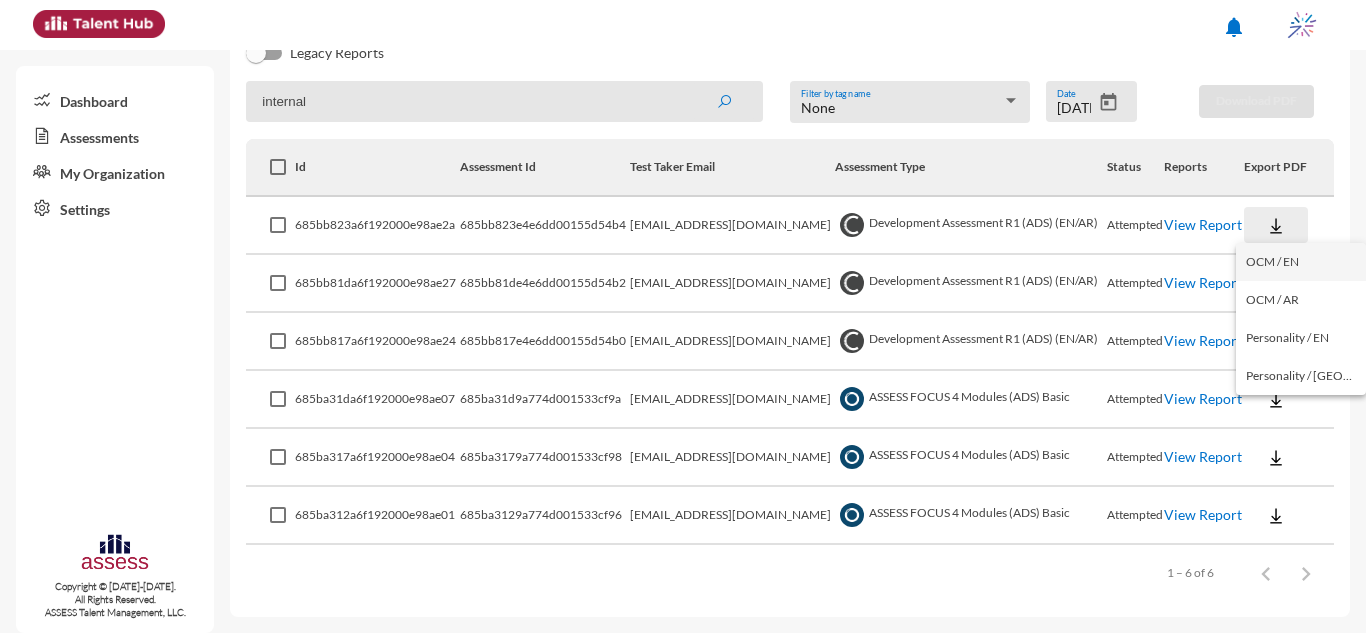 click on "OCM / EN" at bounding box center (1301, 262) 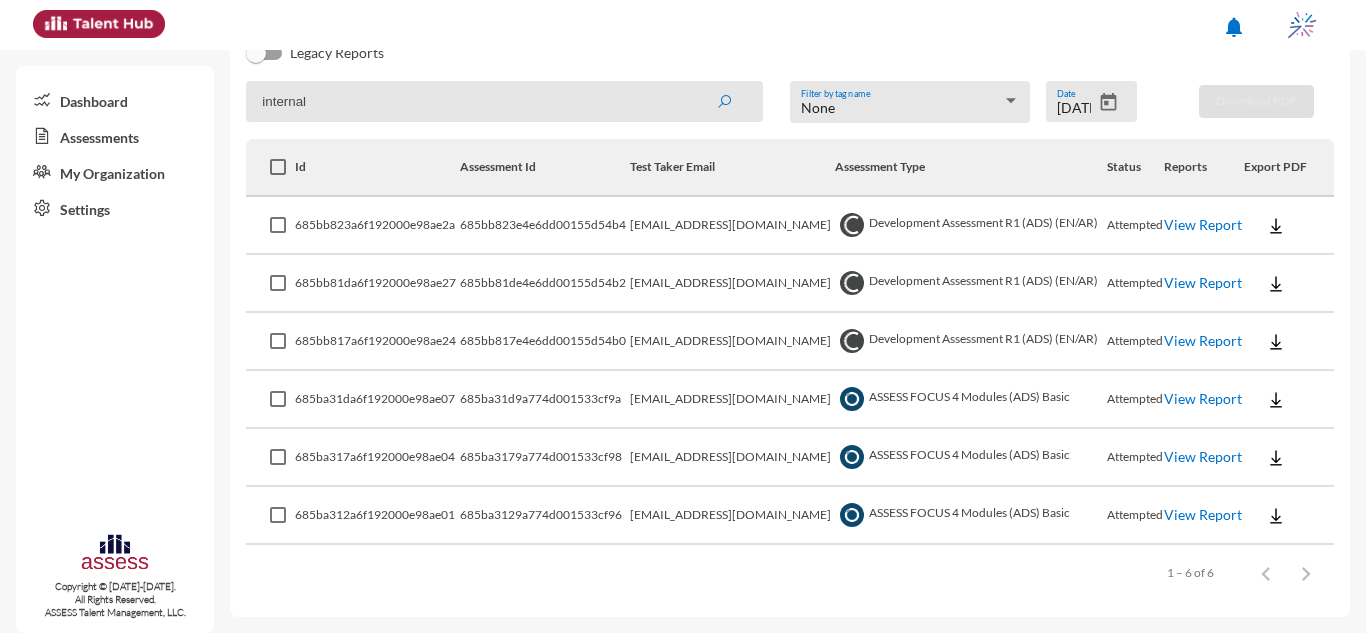 click 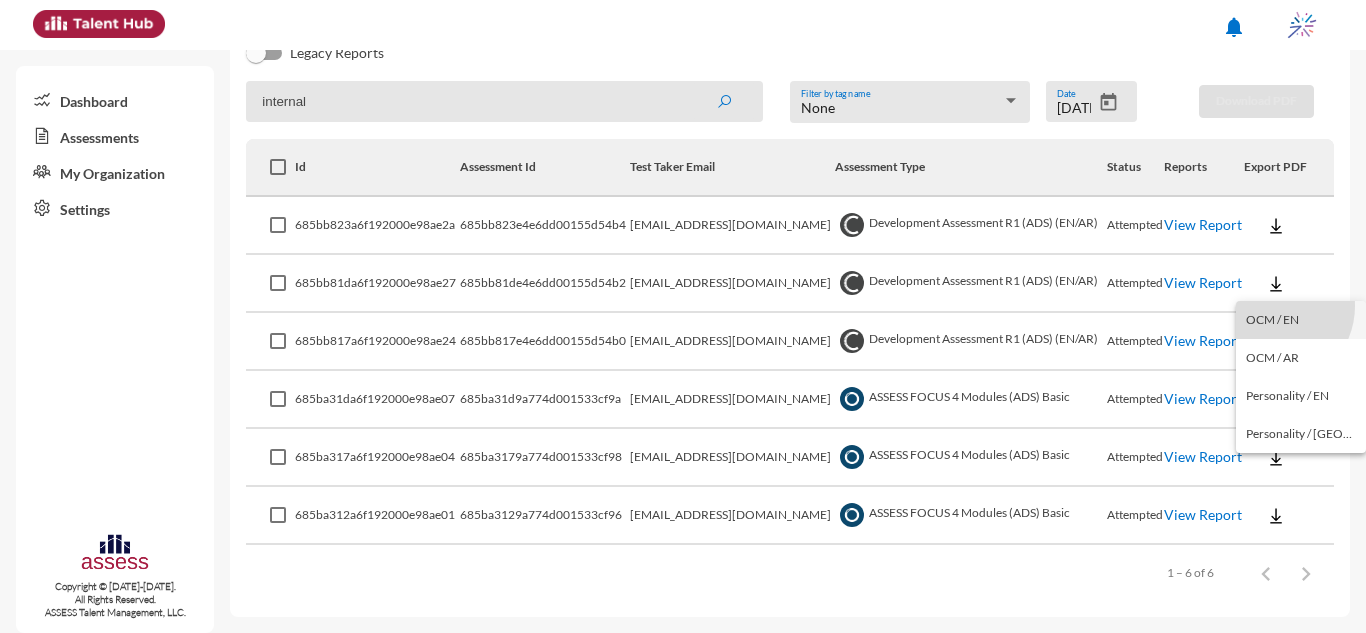 click on "OCM / EN" at bounding box center [1301, 320] 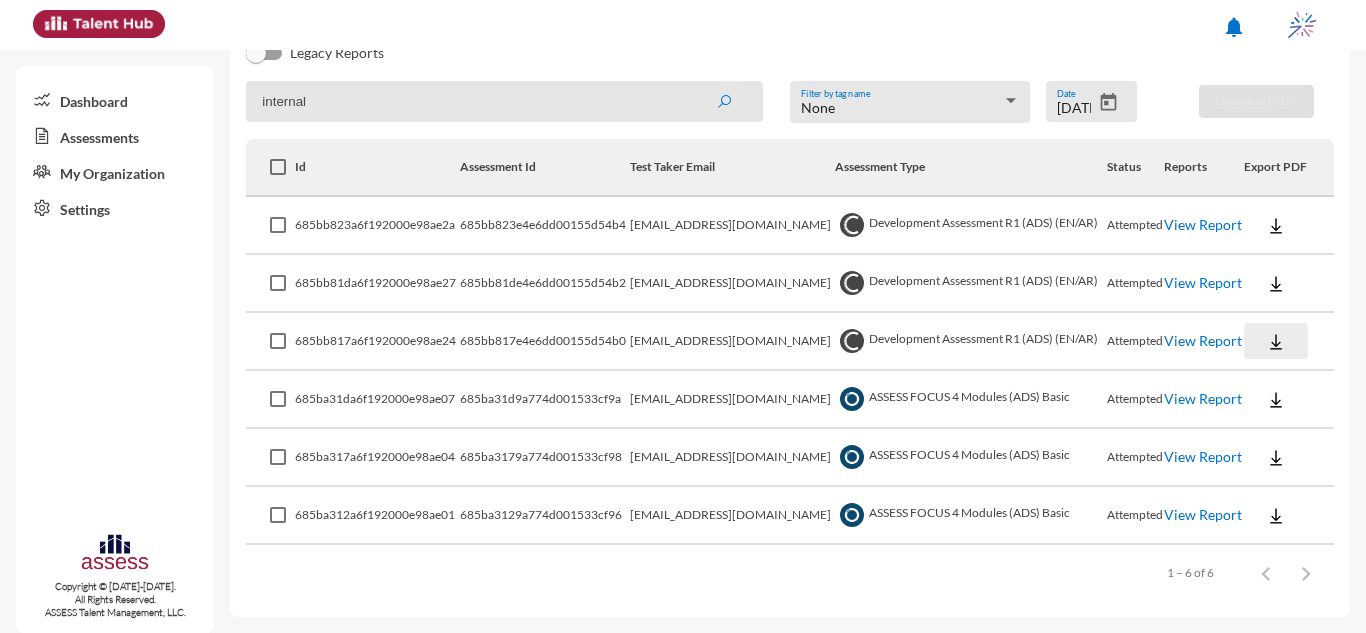 click 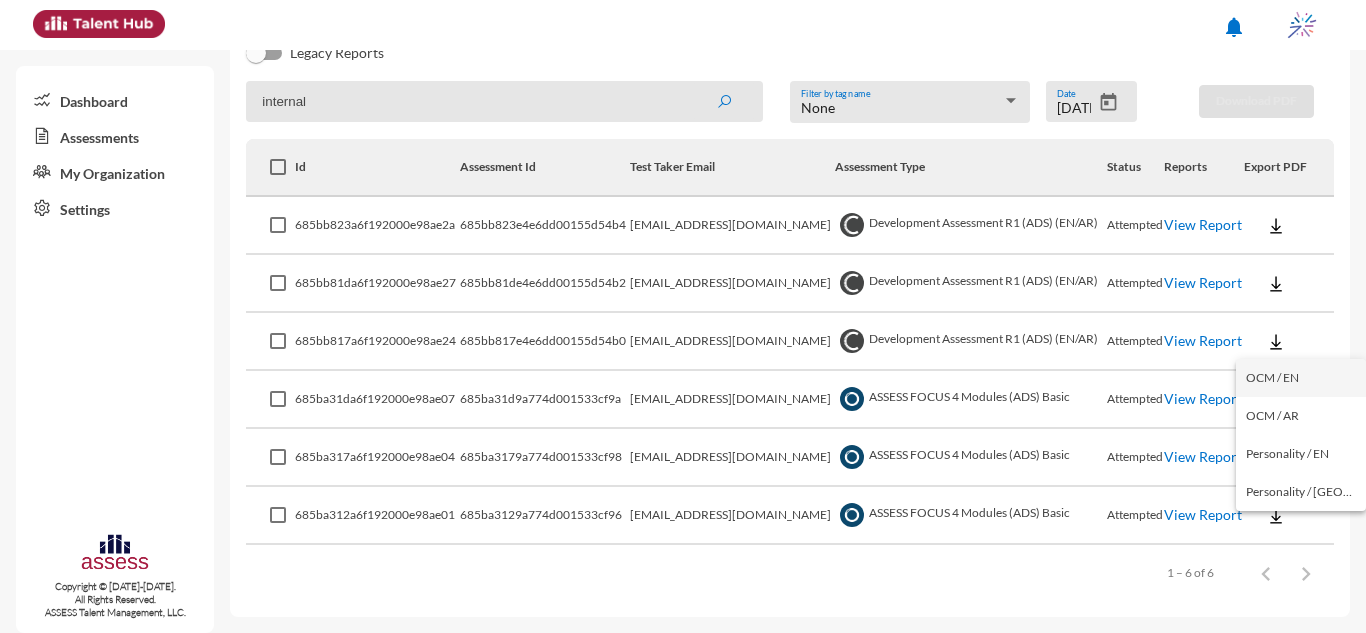 click on "OCM / EN" at bounding box center (1301, 378) 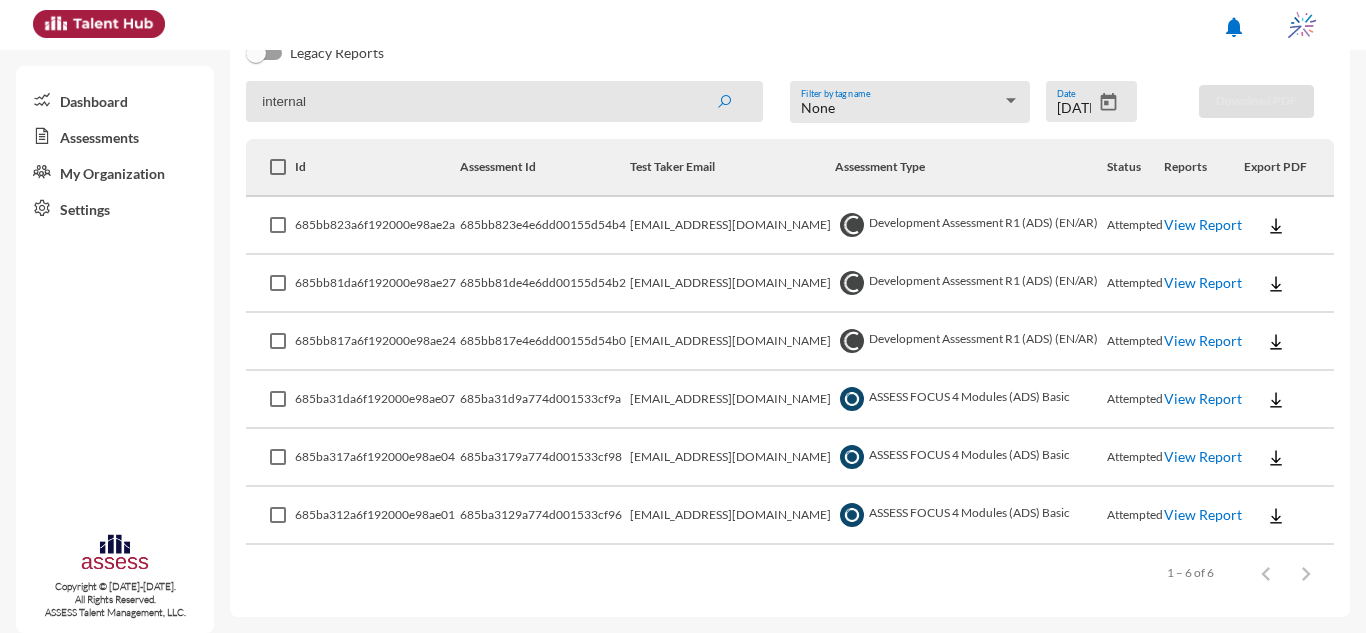 click 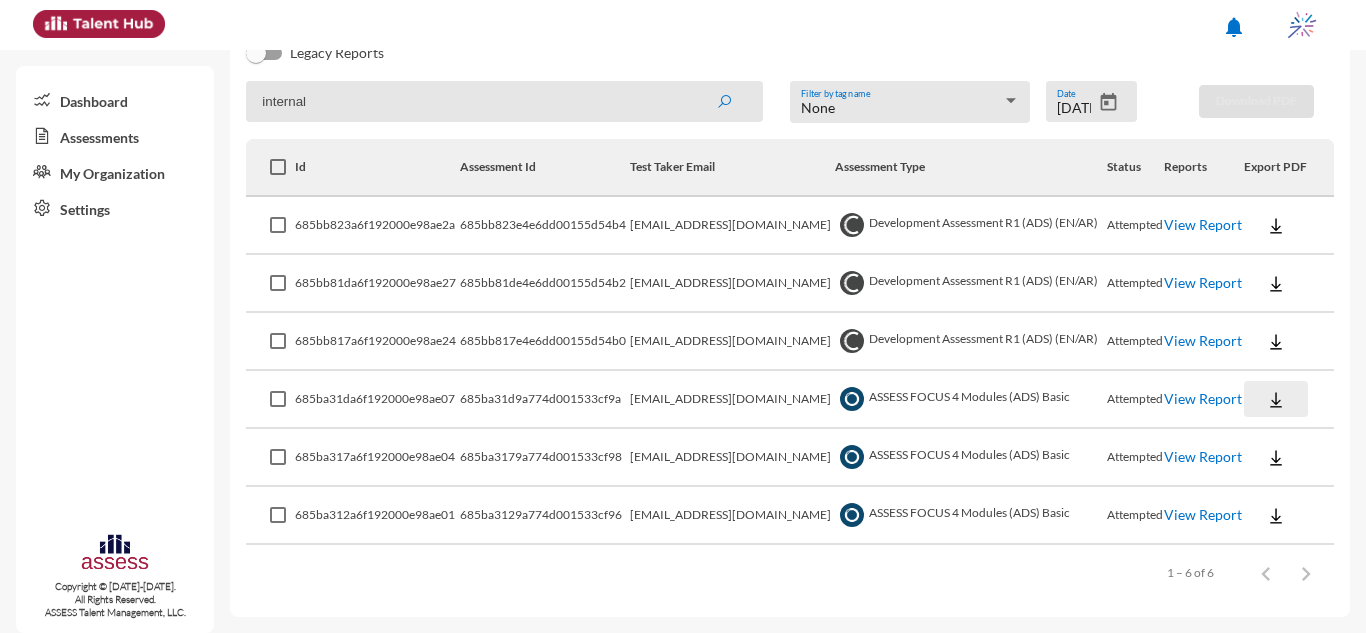 click 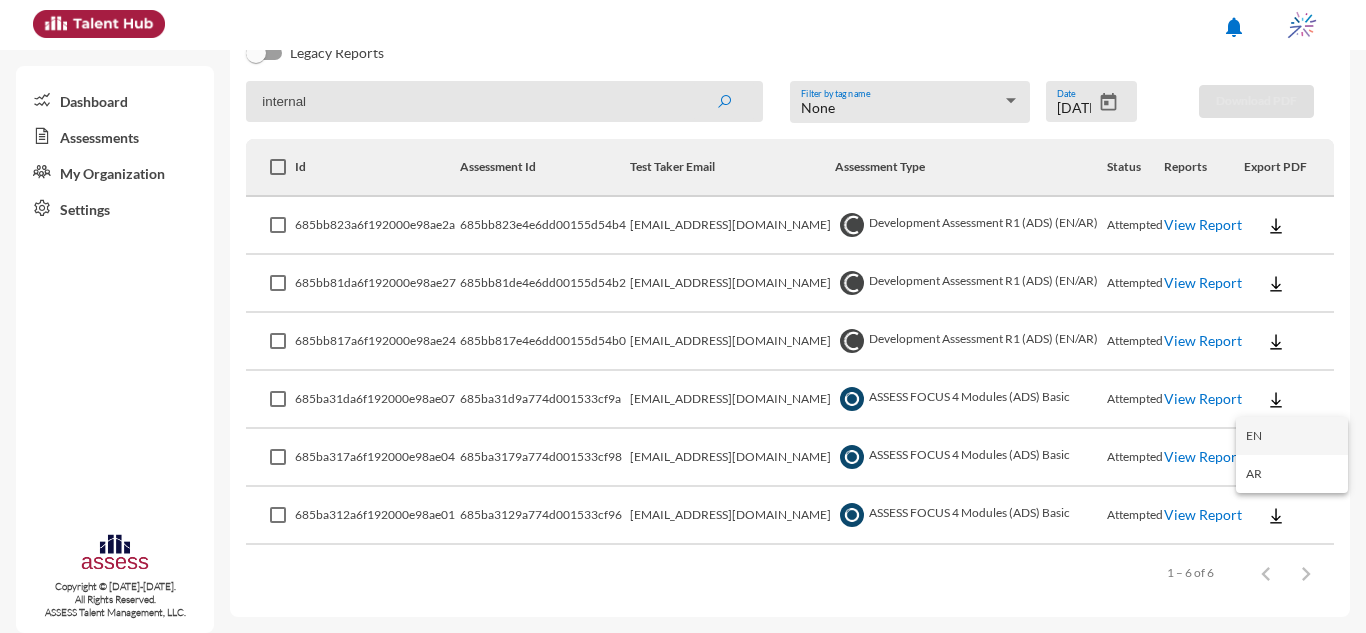click on "EN" at bounding box center (1292, 436) 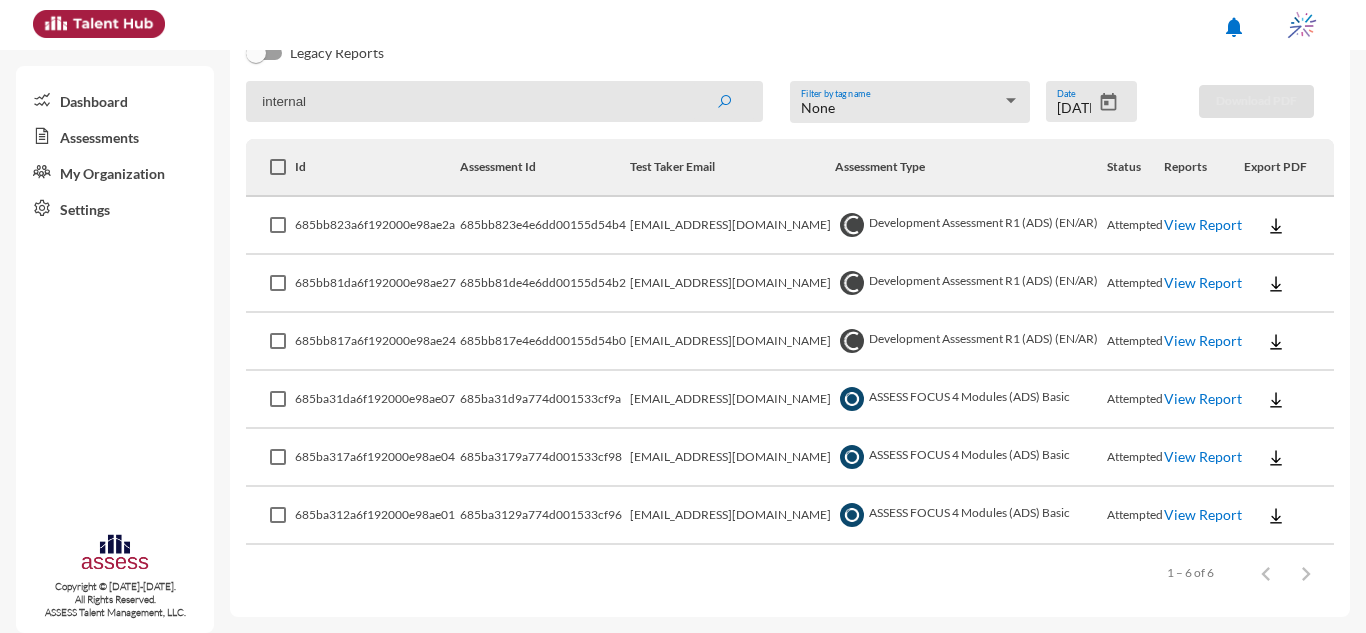 click 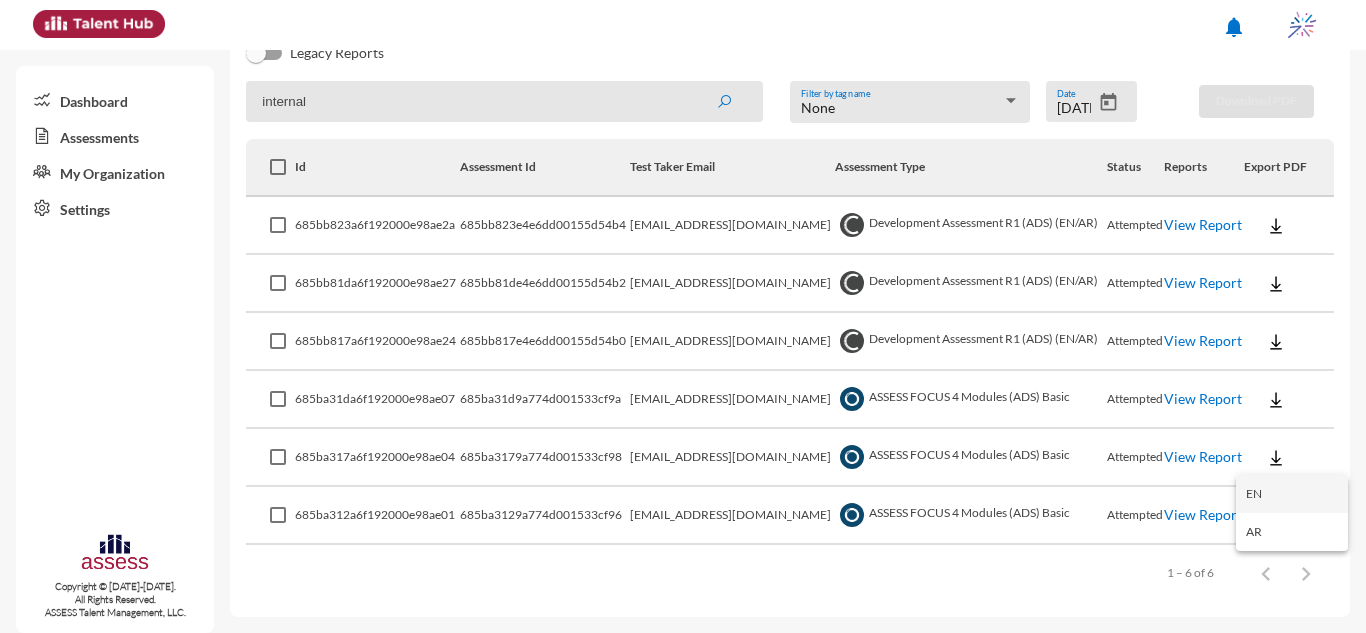 click on "EN" at bounding box center [1292, 494] 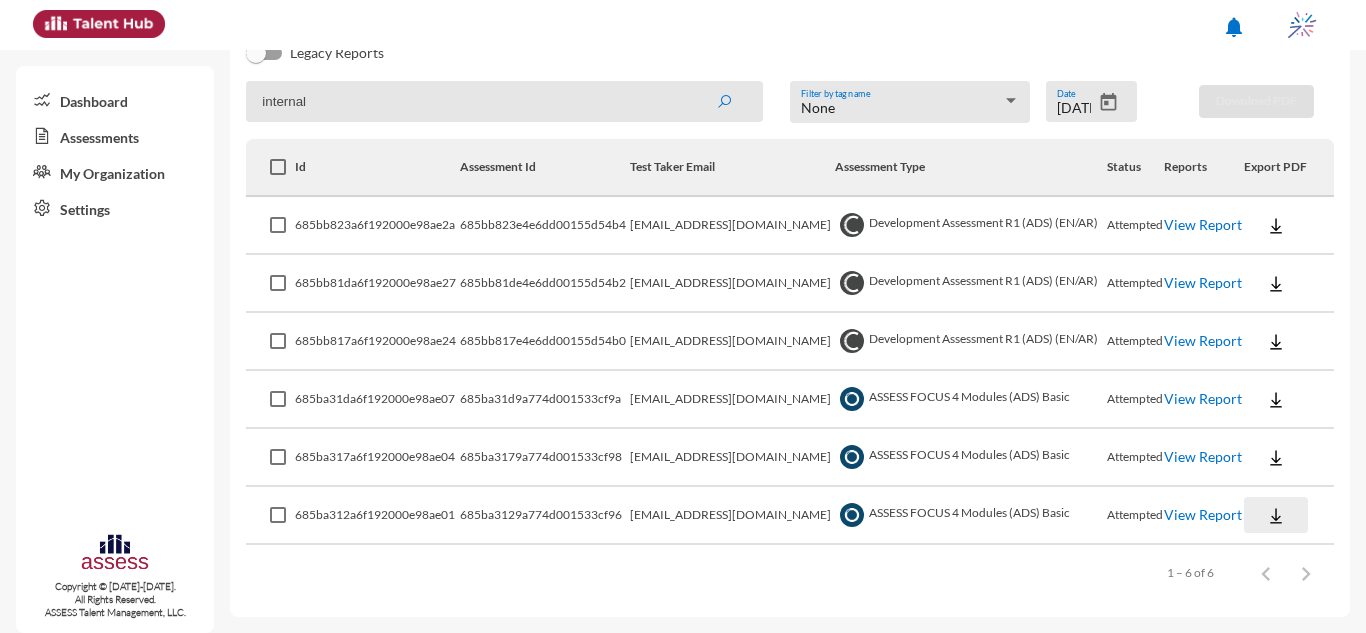 click 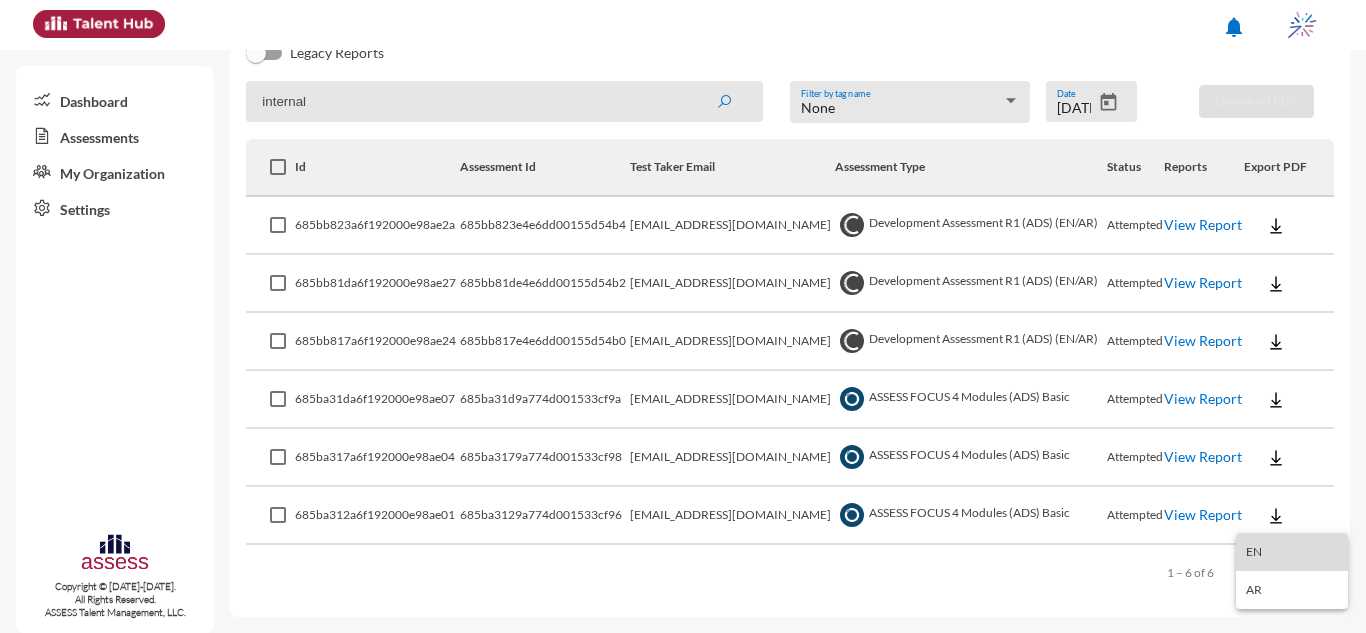 click on "EN" at bounding box center (1292, 552) 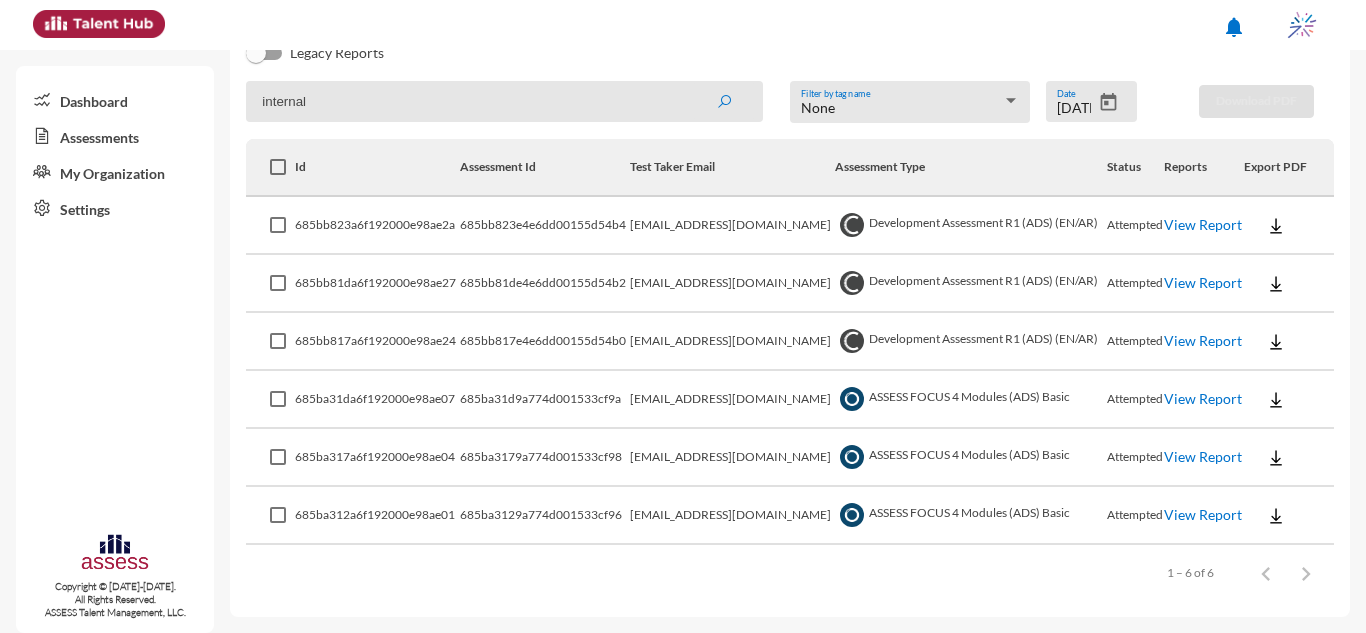 type 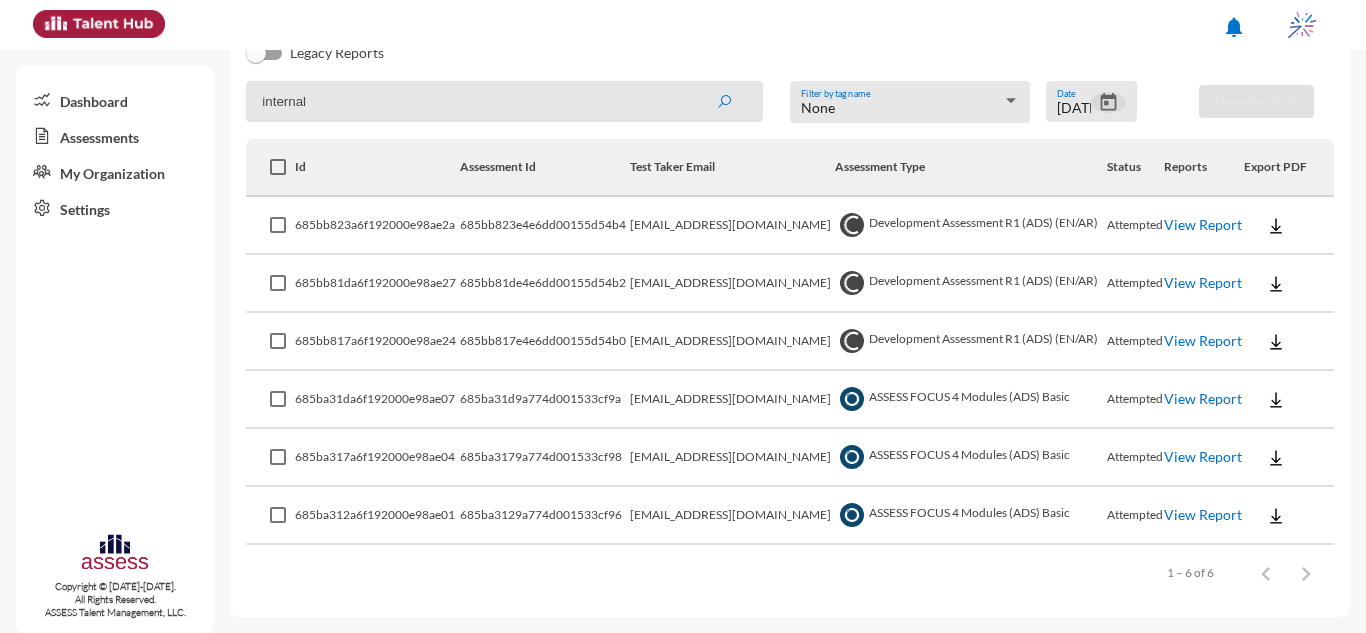 click 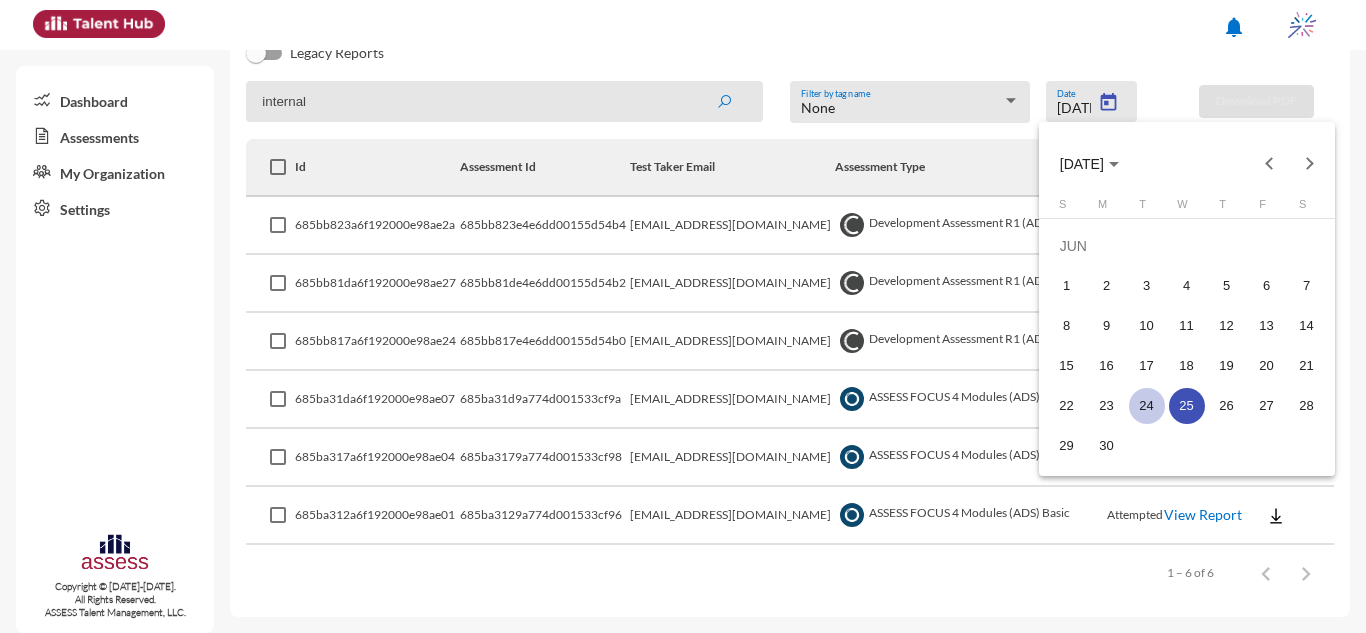 click on "24" at bounding box center [1147, 406] 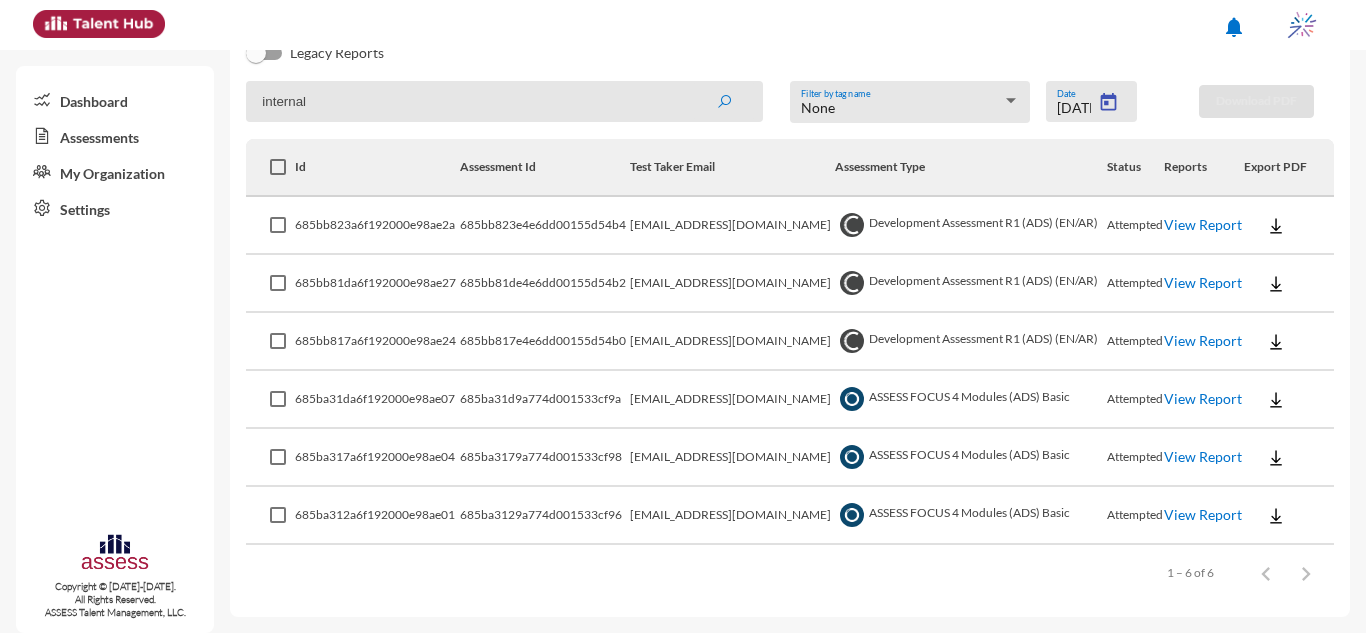type on "6/24/2025" 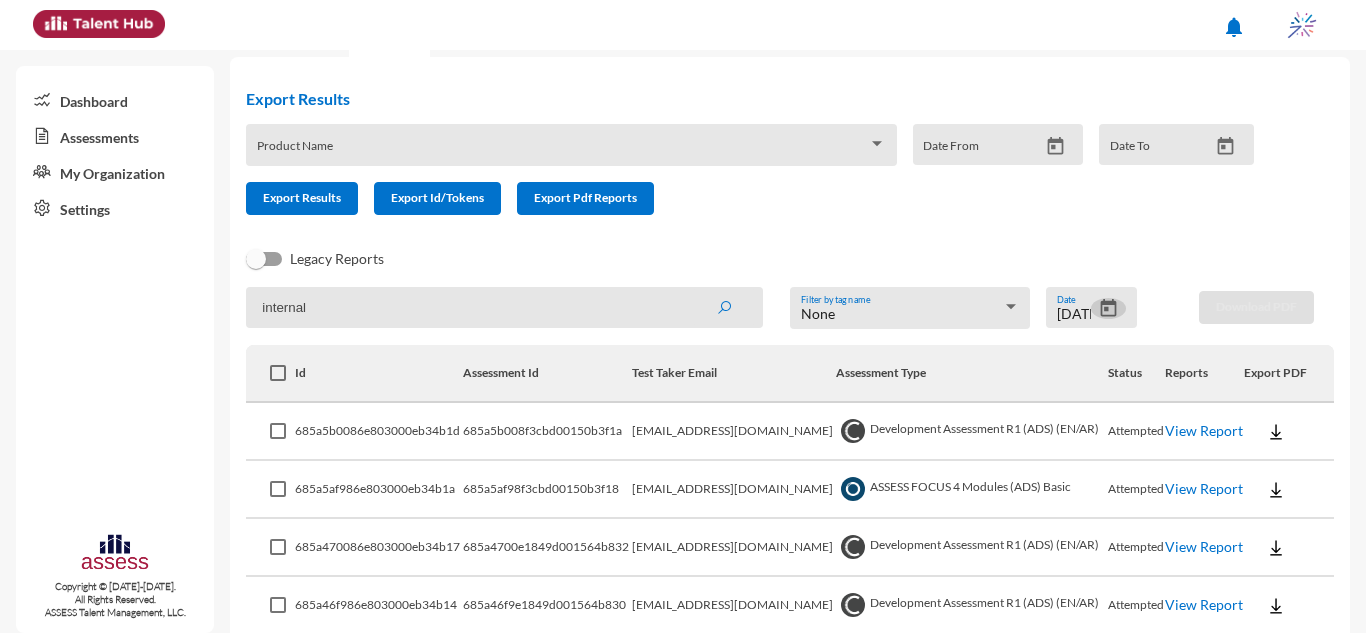 scroll, scrollTop: 257, scrollLeft: 0, axis: vertical 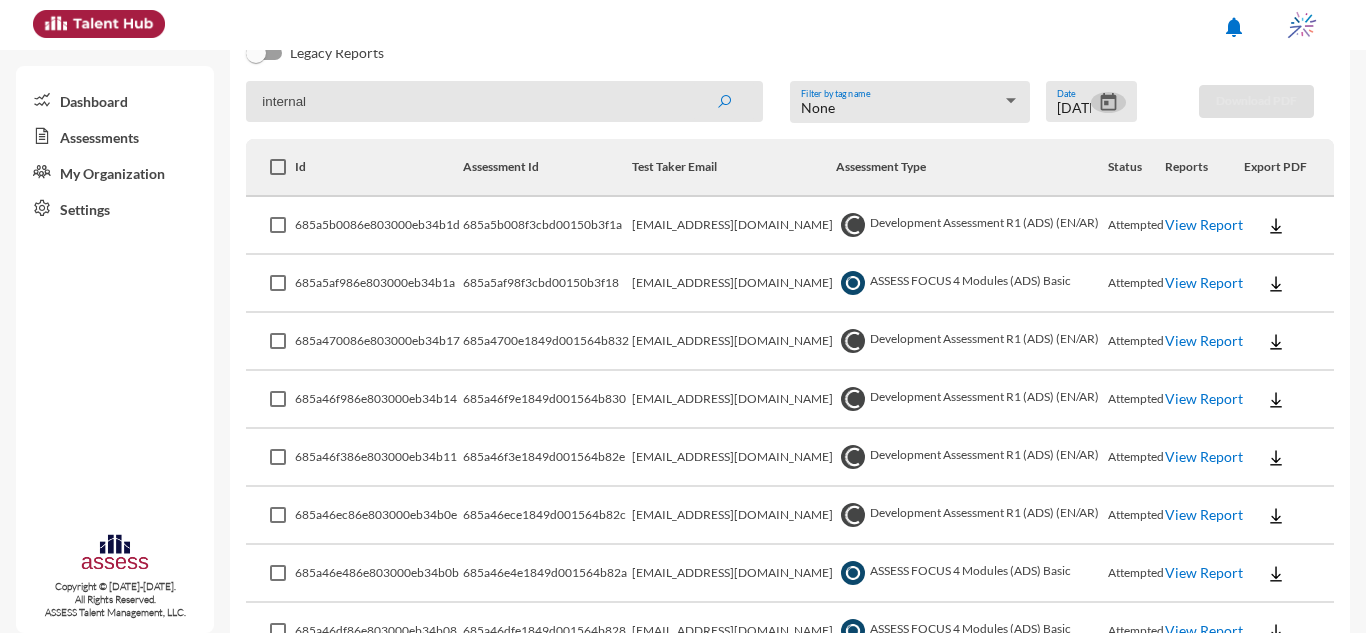 click 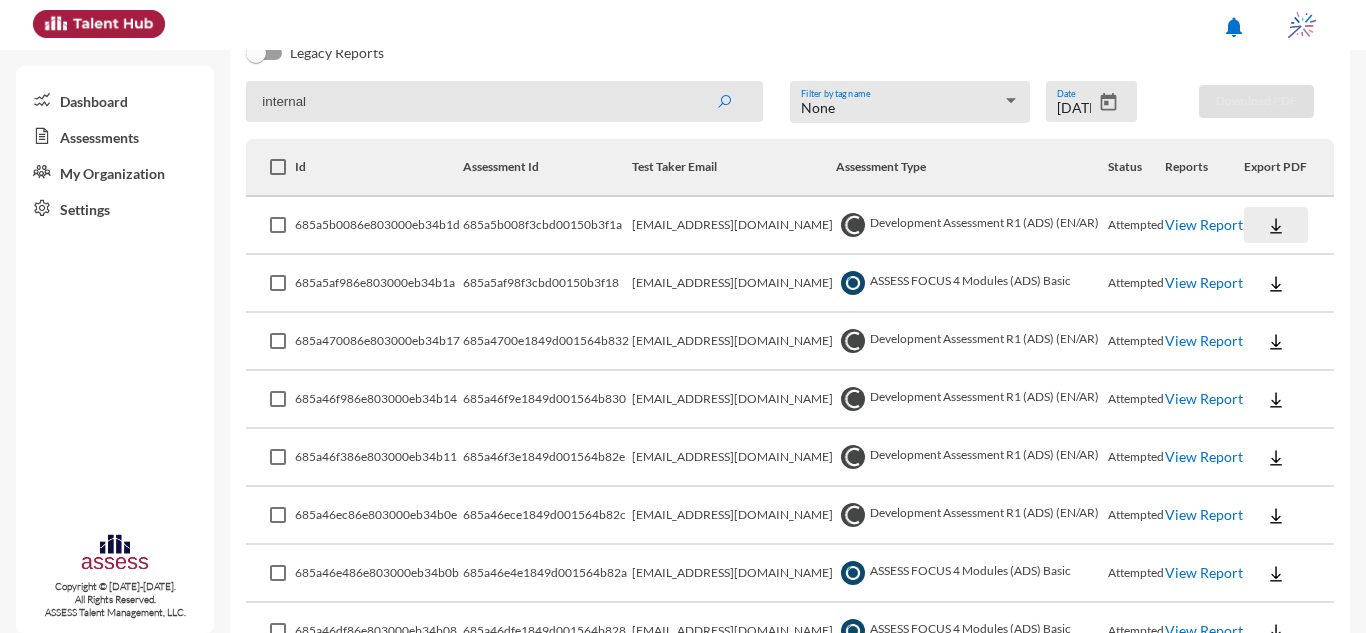 click 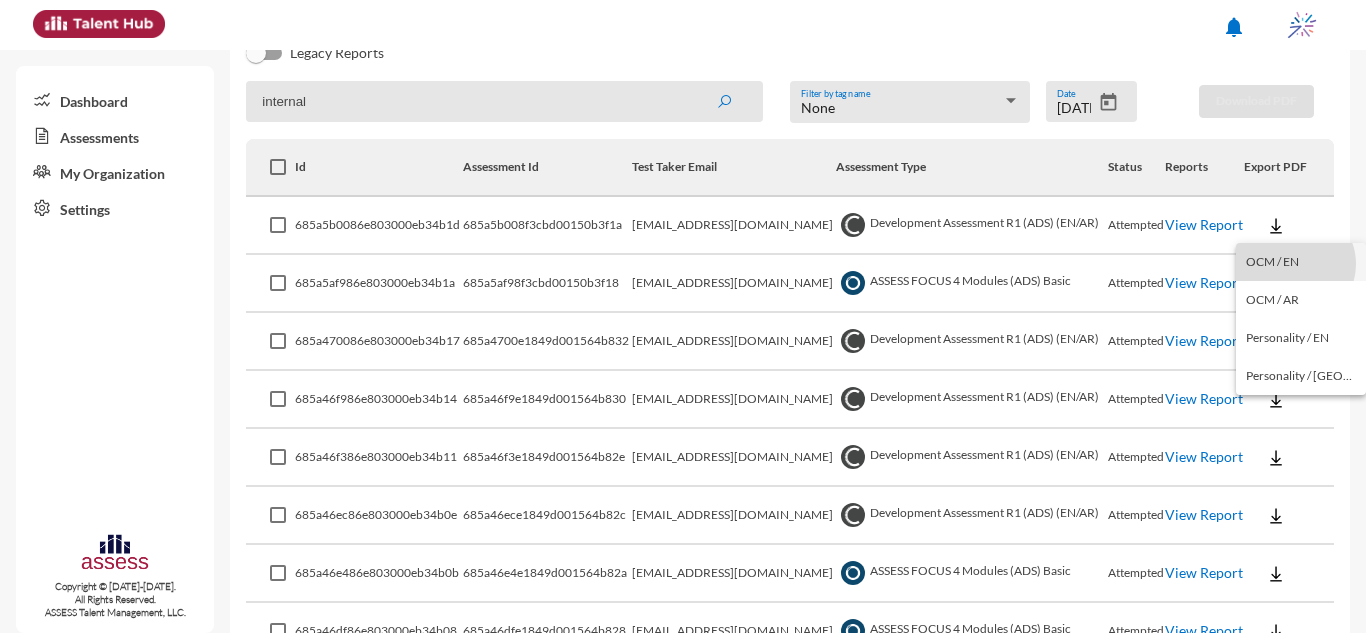 click on "OCM / EN" at bounding box center (1301, 262) 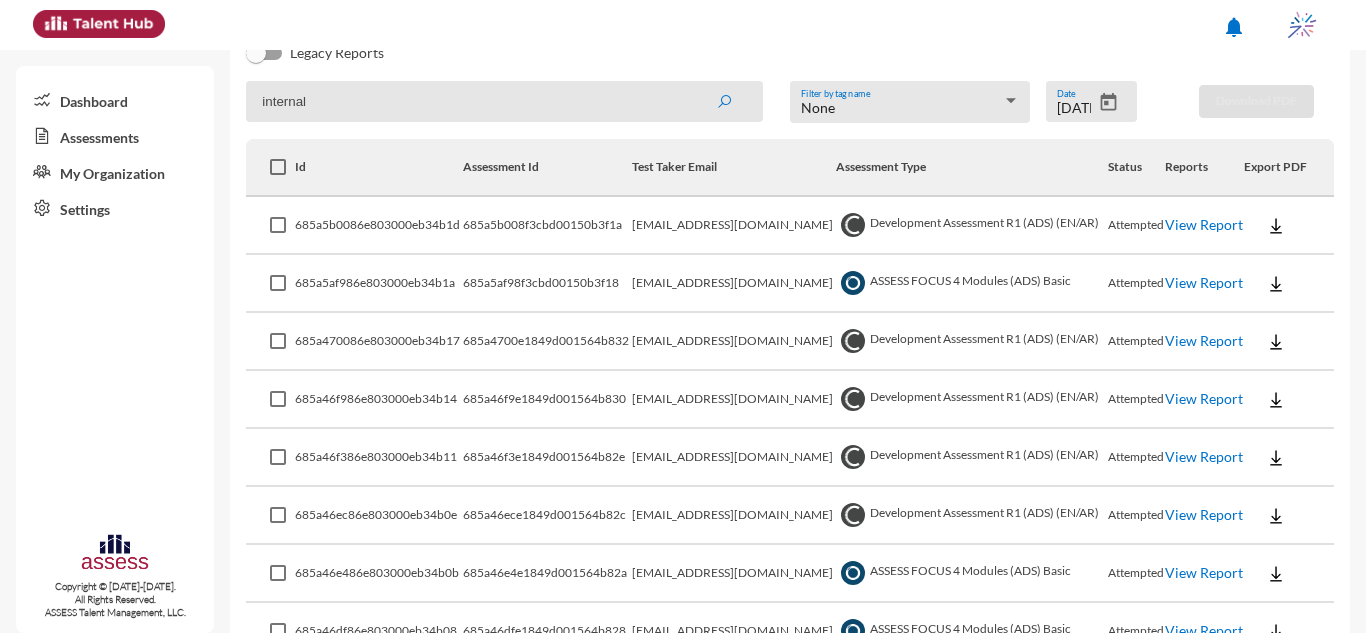 click 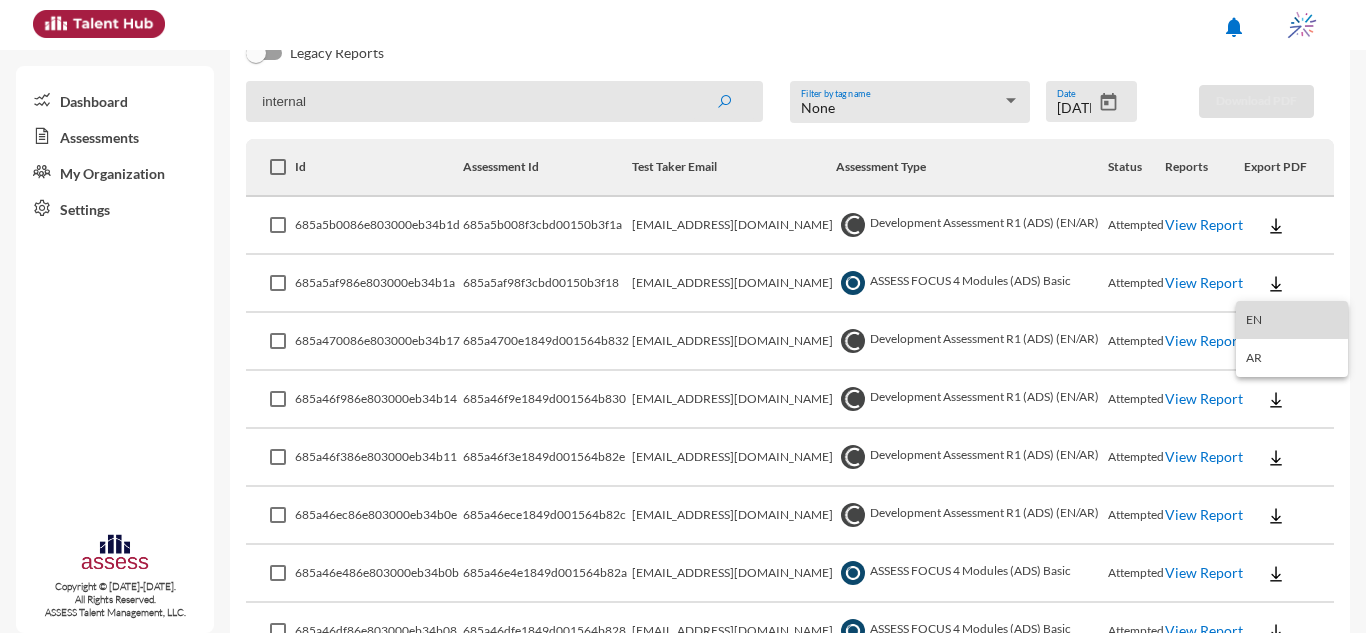 click on "EN" at bounding box center [1292, 320] 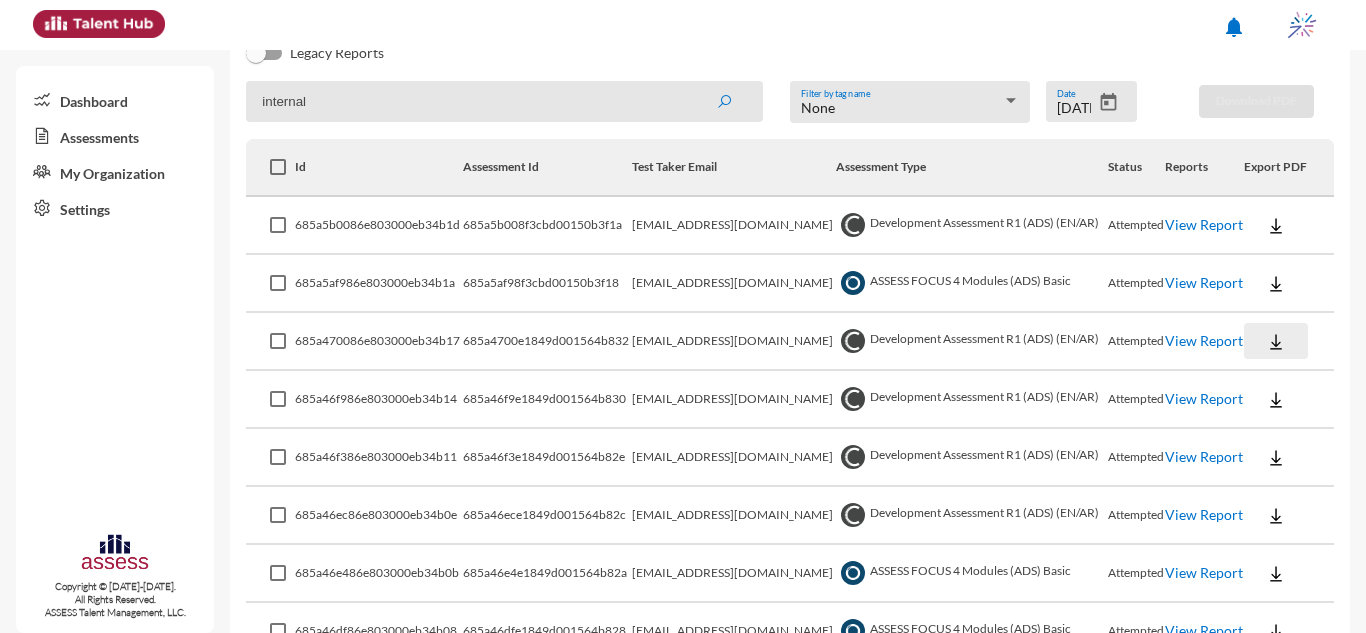 click 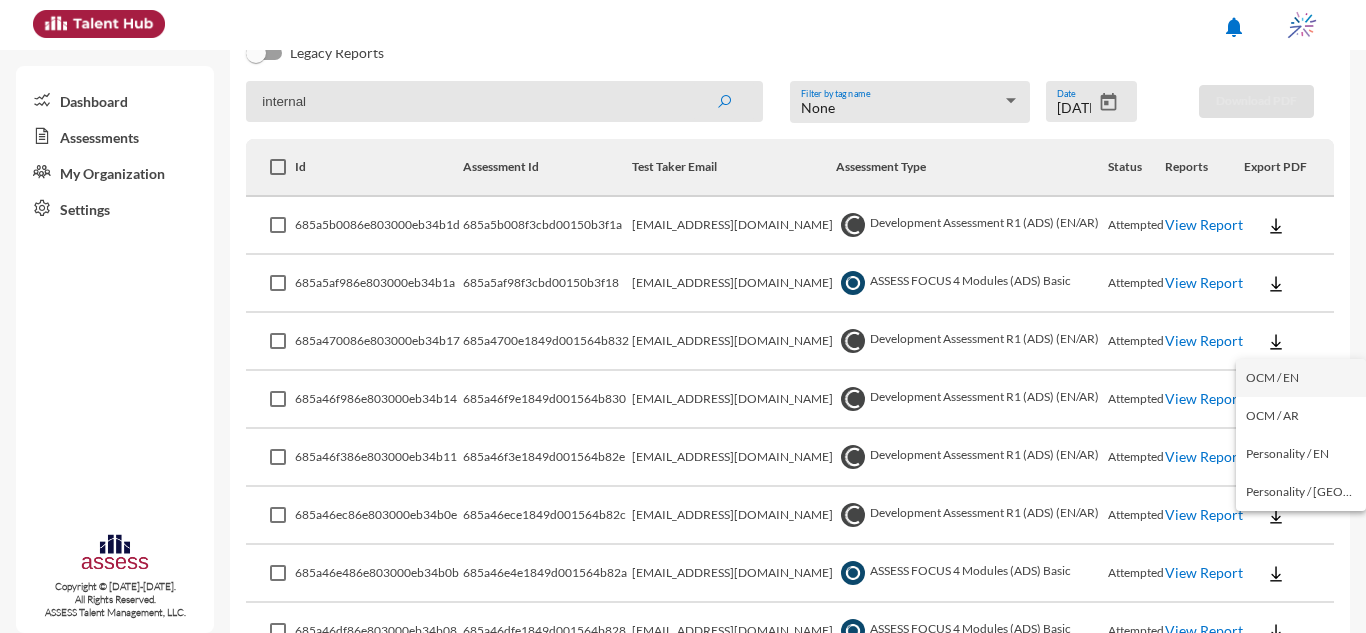click on "OCM / EN" at bounding box center [1301, 378] 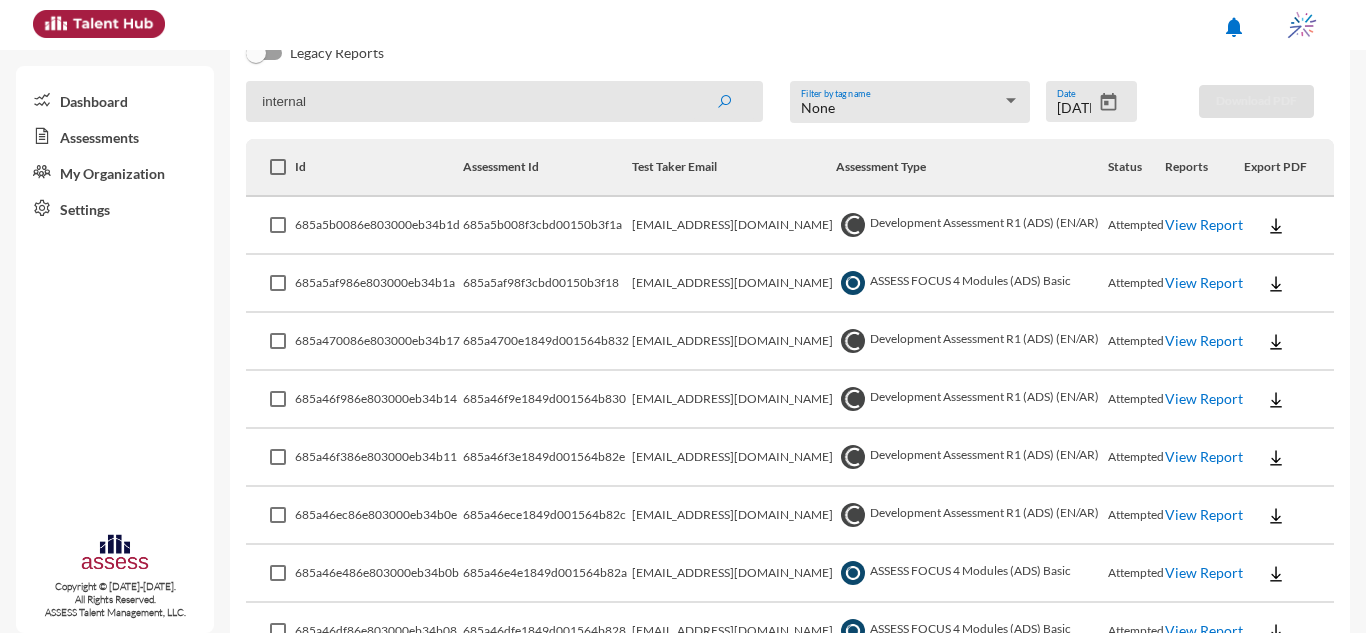click 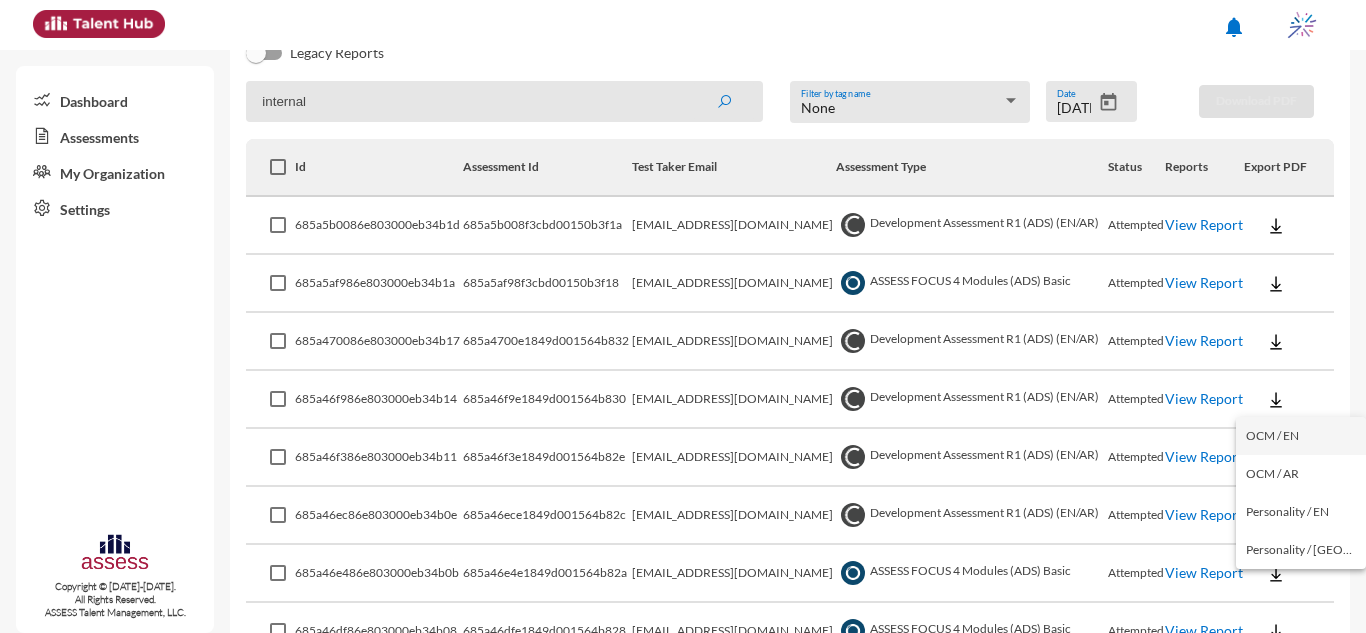 click on "OCM / EN" at bounding box center (1301, 436) 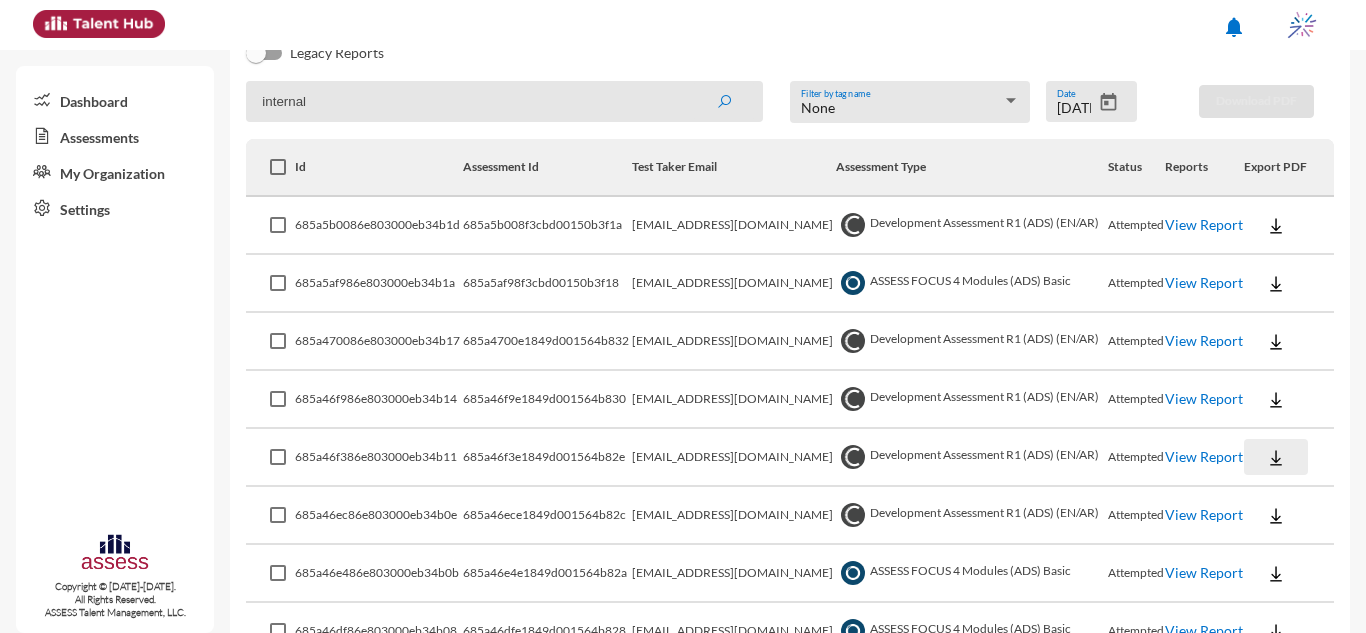 click 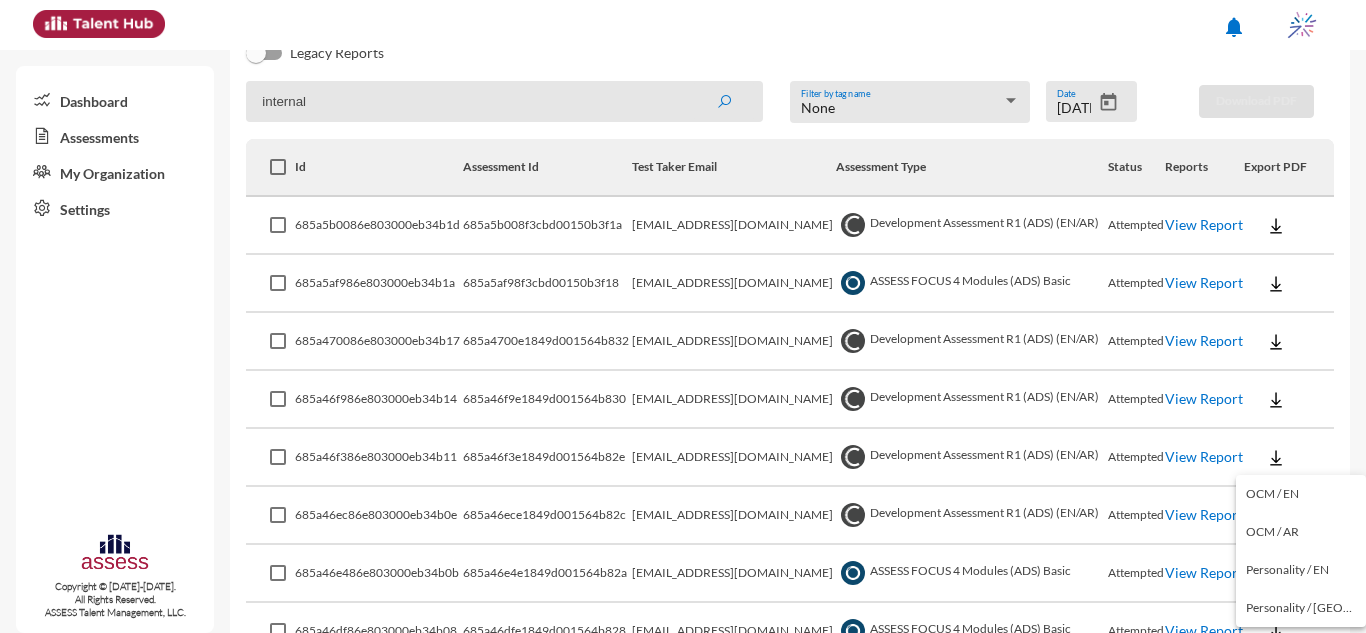 click at bounding box center (683, 316) 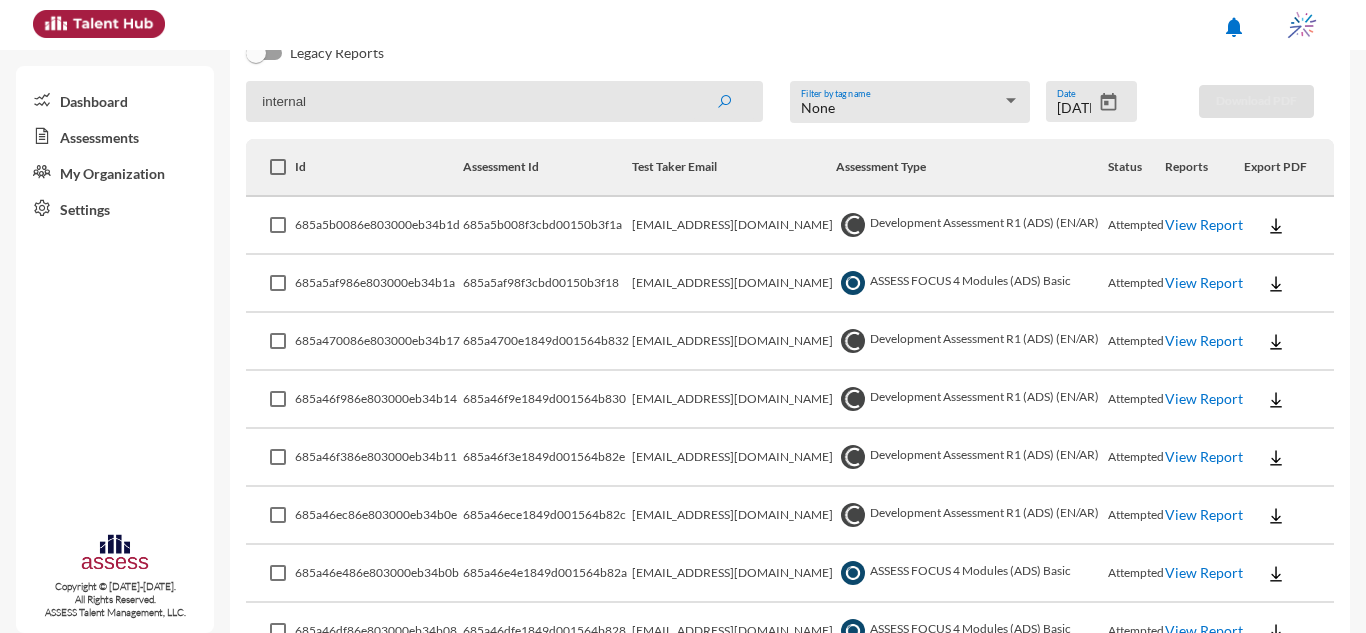 click 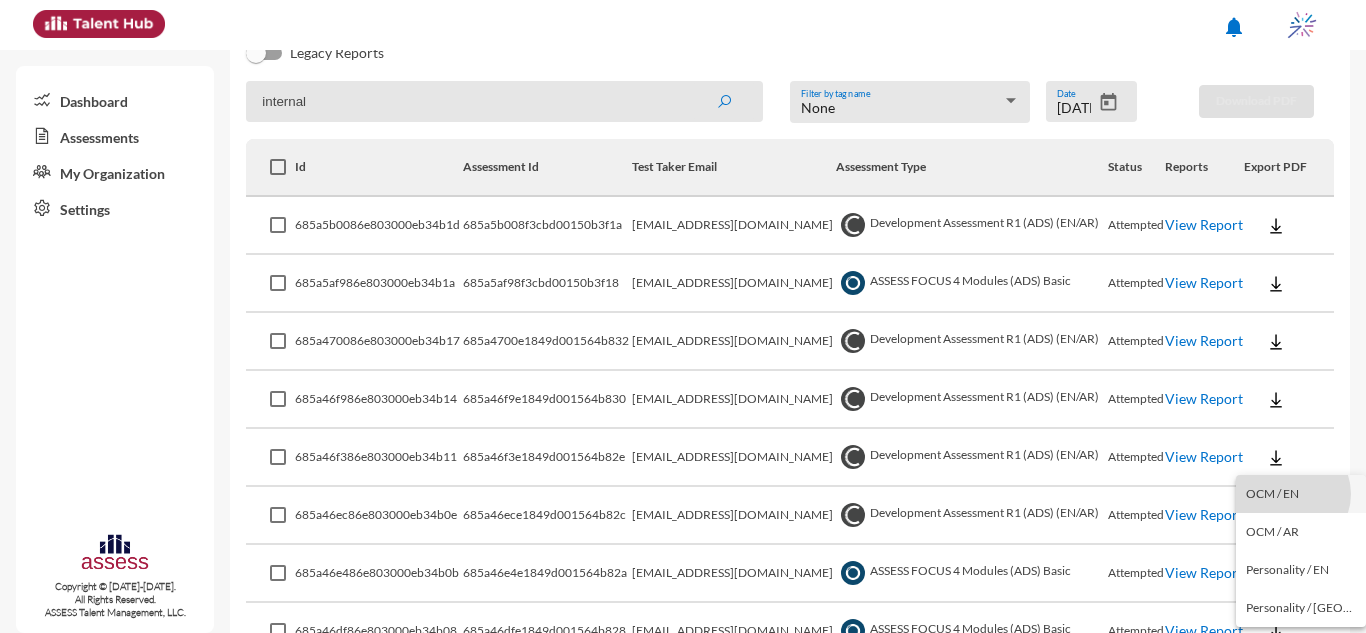 click on "OCM / EN" at bounding box center [1301, 494] 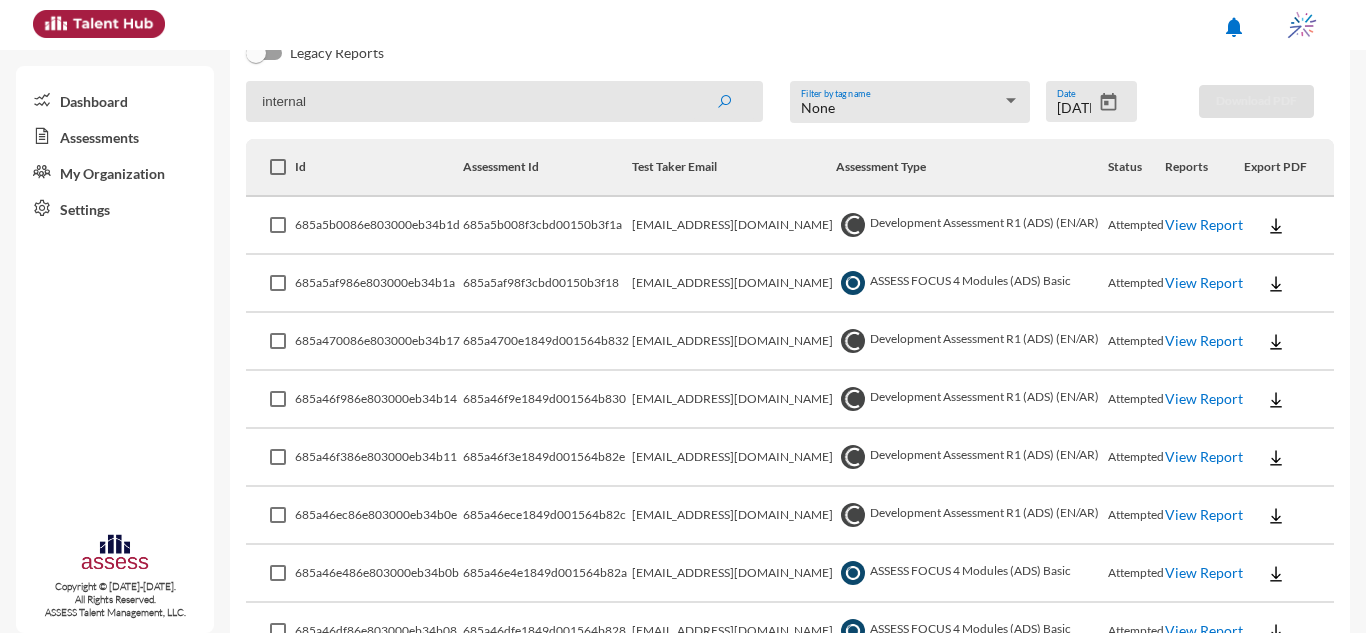 click 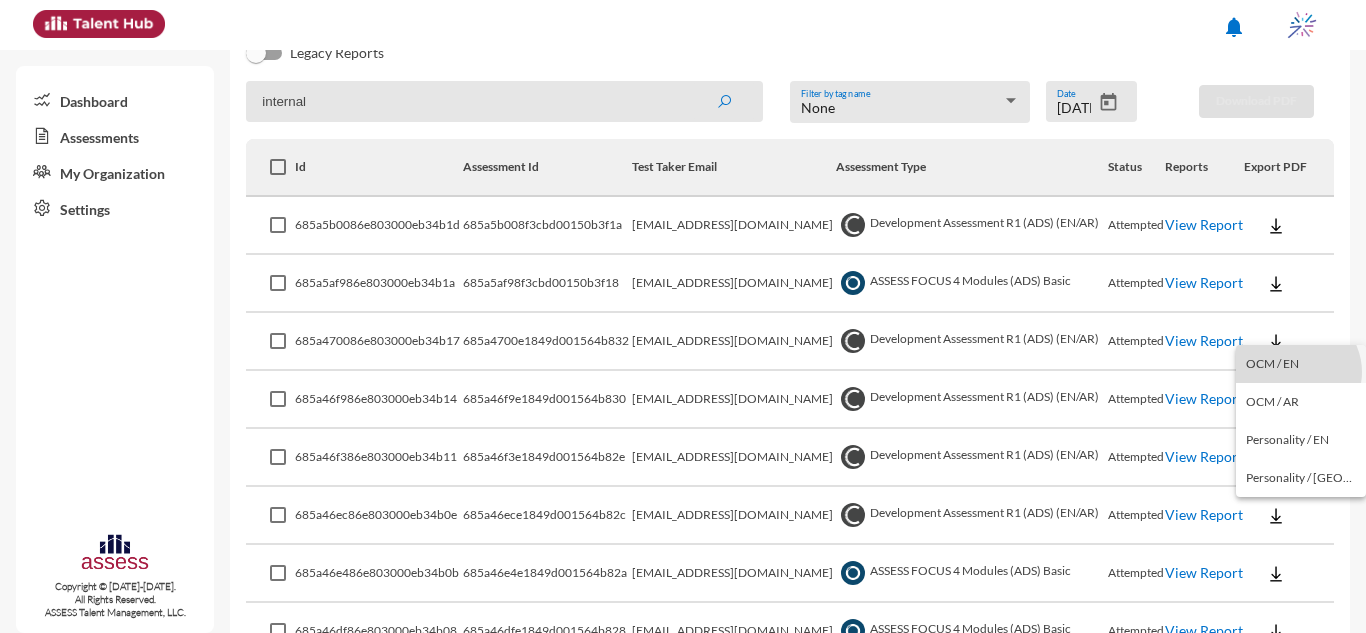 click on "OCM / EN" at bounding box center [1301, 364] 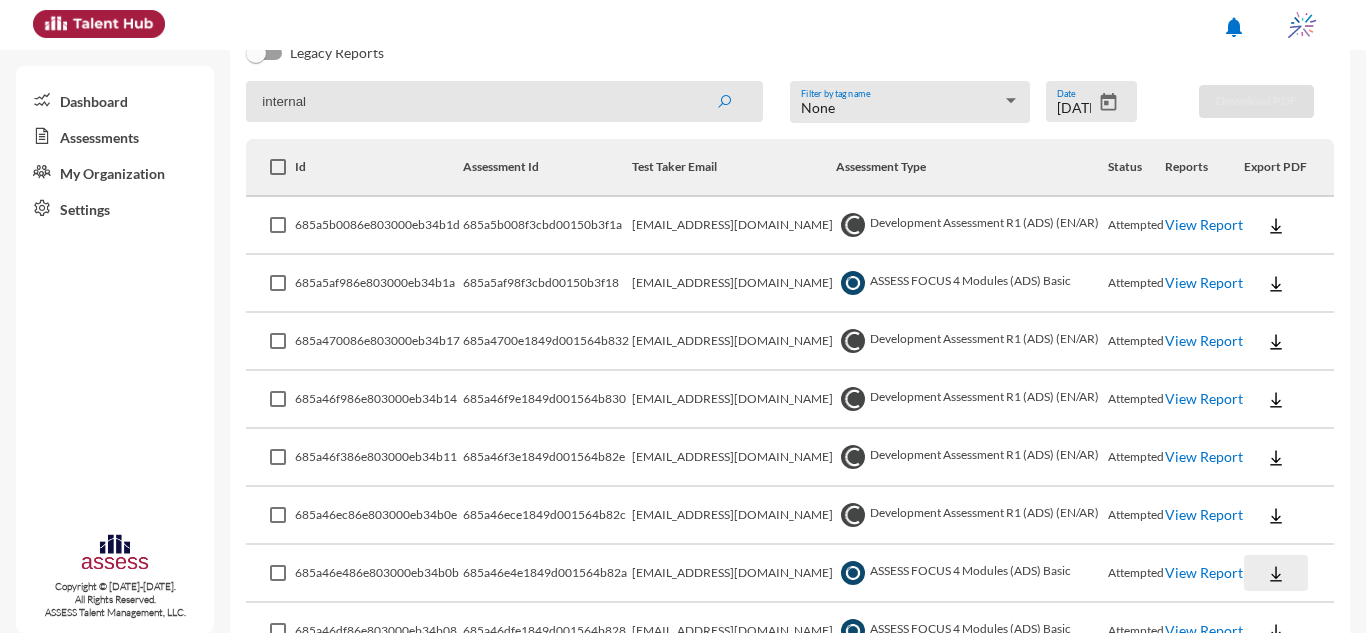 click 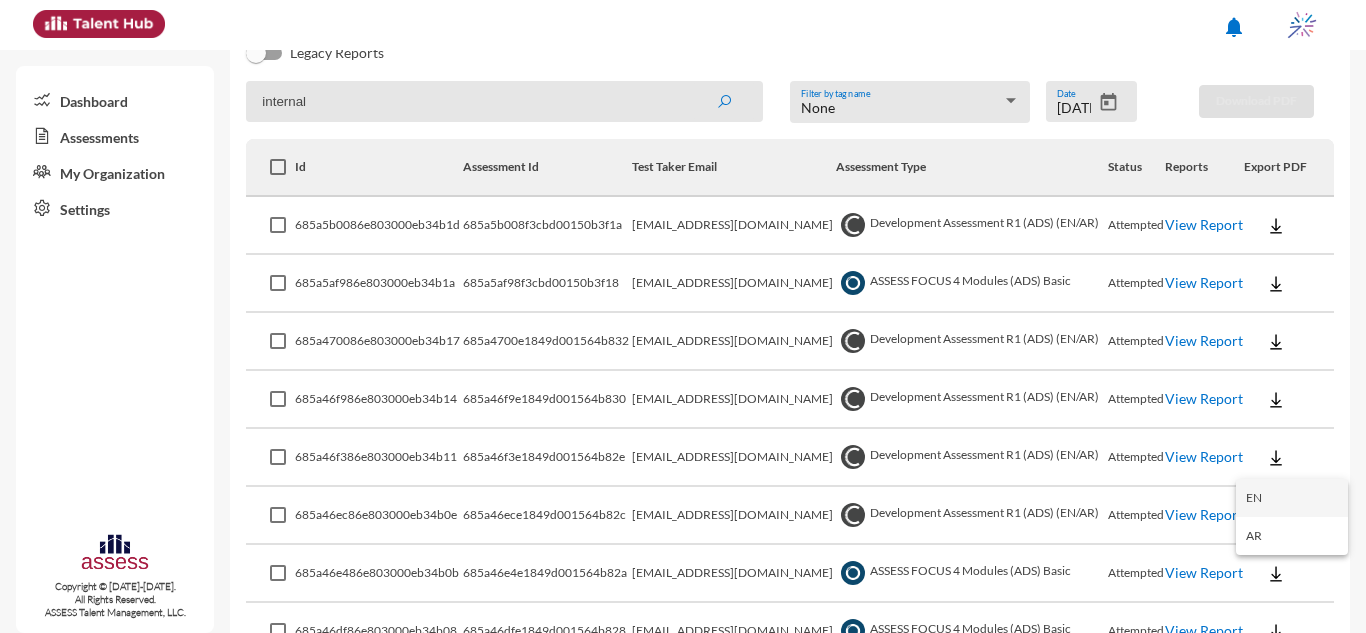 click on "EN" at bounding box center [1292, 498] 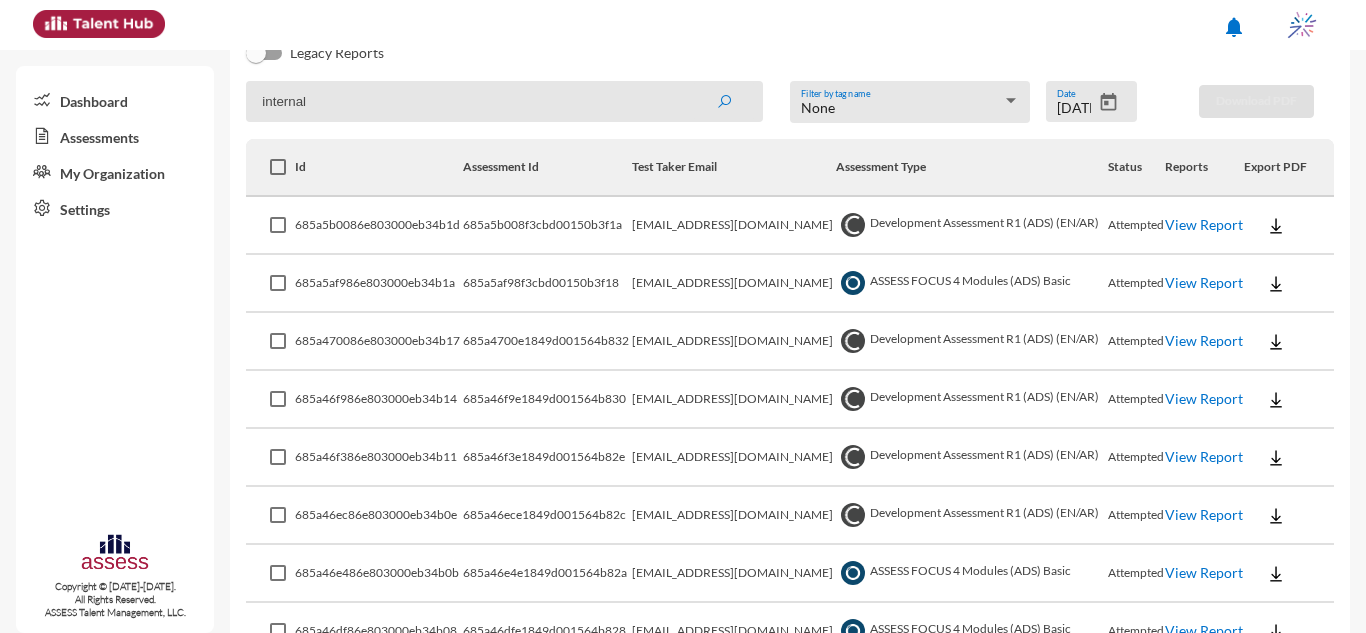 click 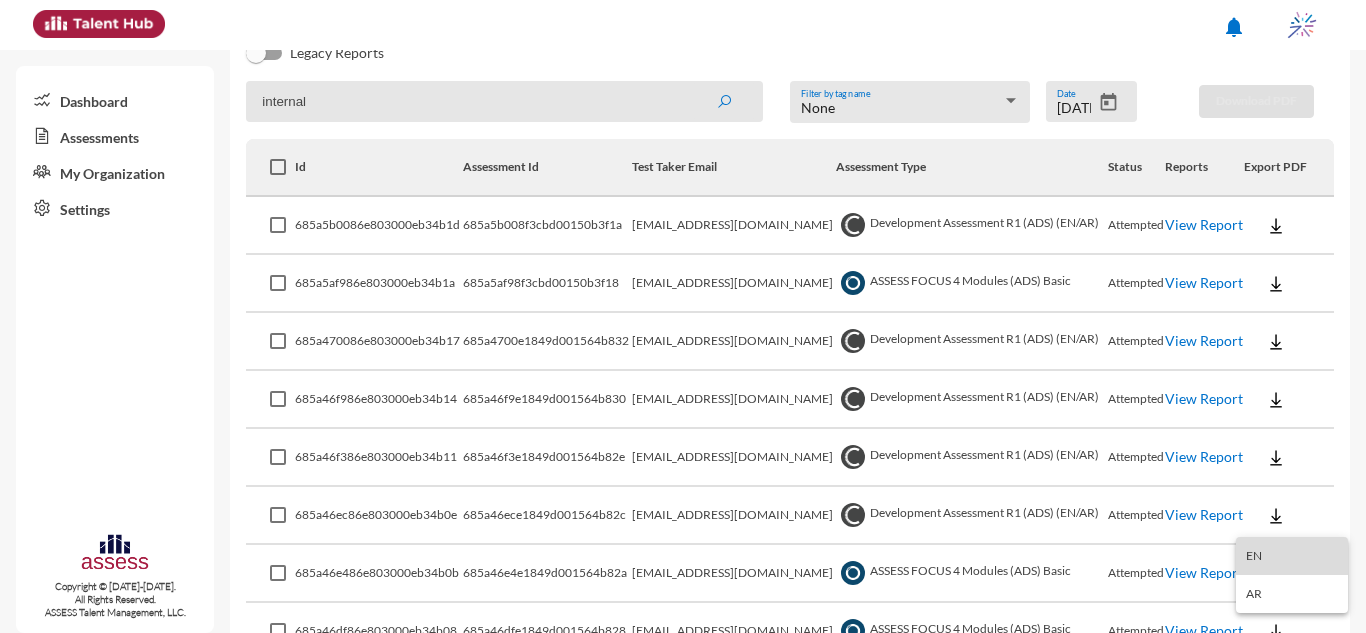 click on "EN" at bounding box center (1292, 556) 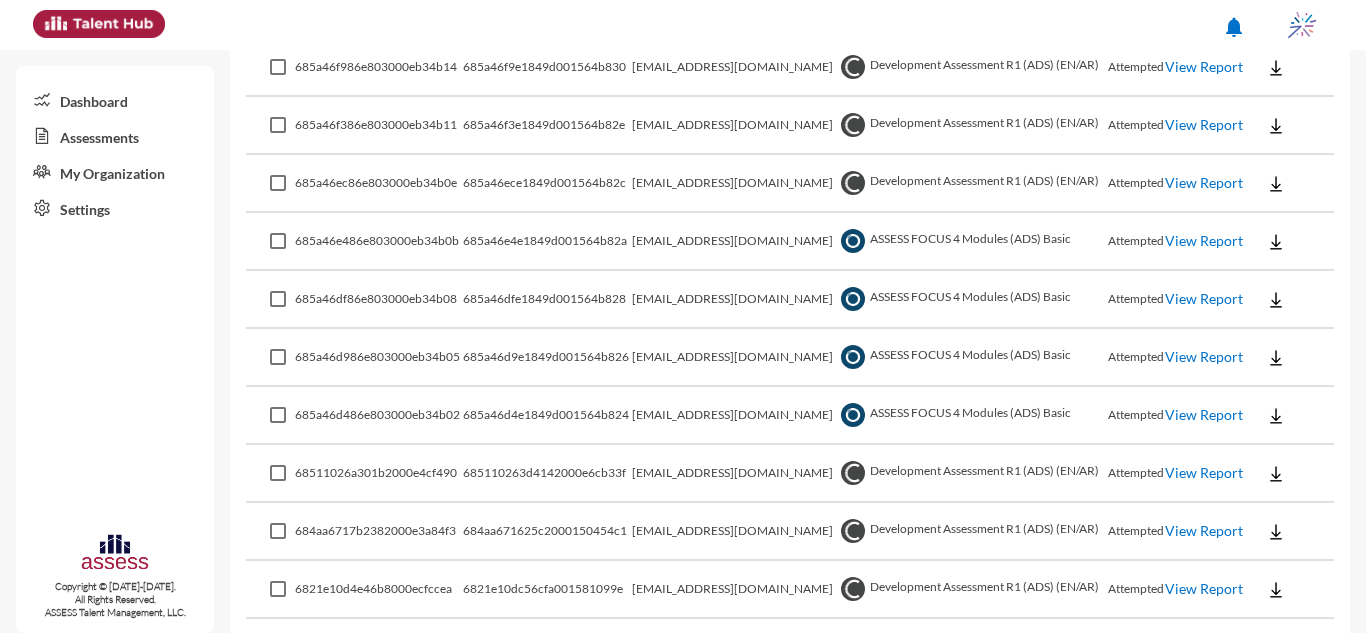scroll, scrollTop: 590, scrollLeft: 0, axis: vertical 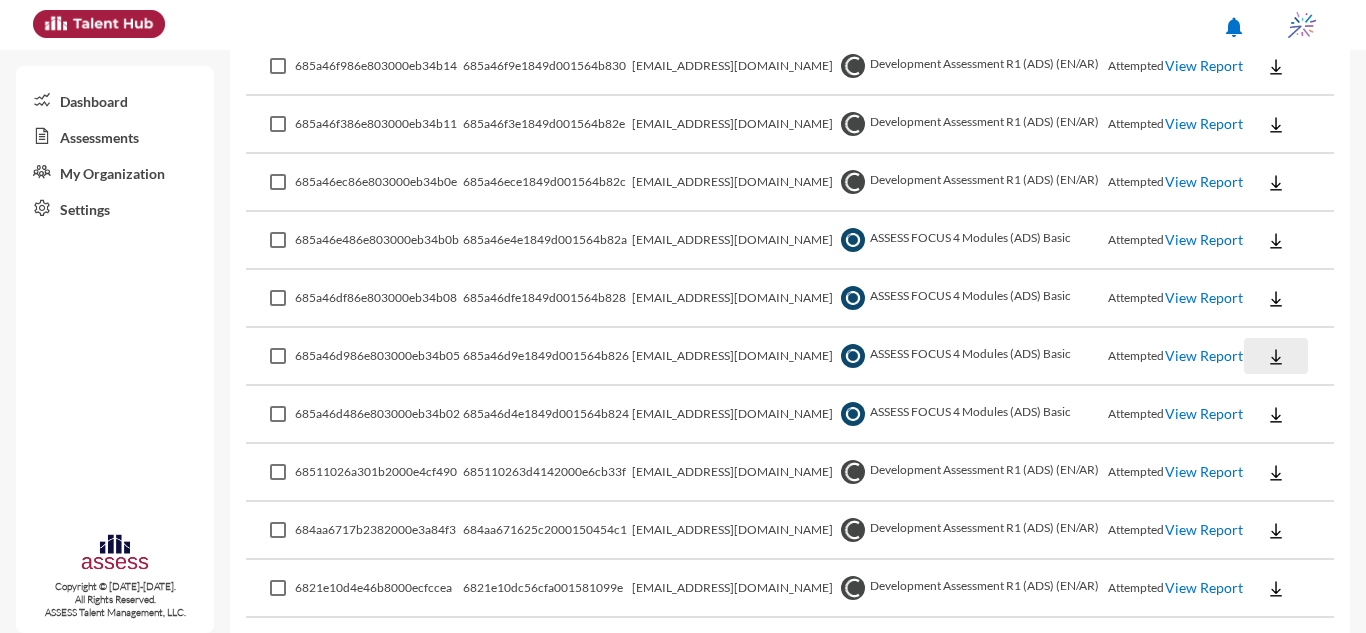 click 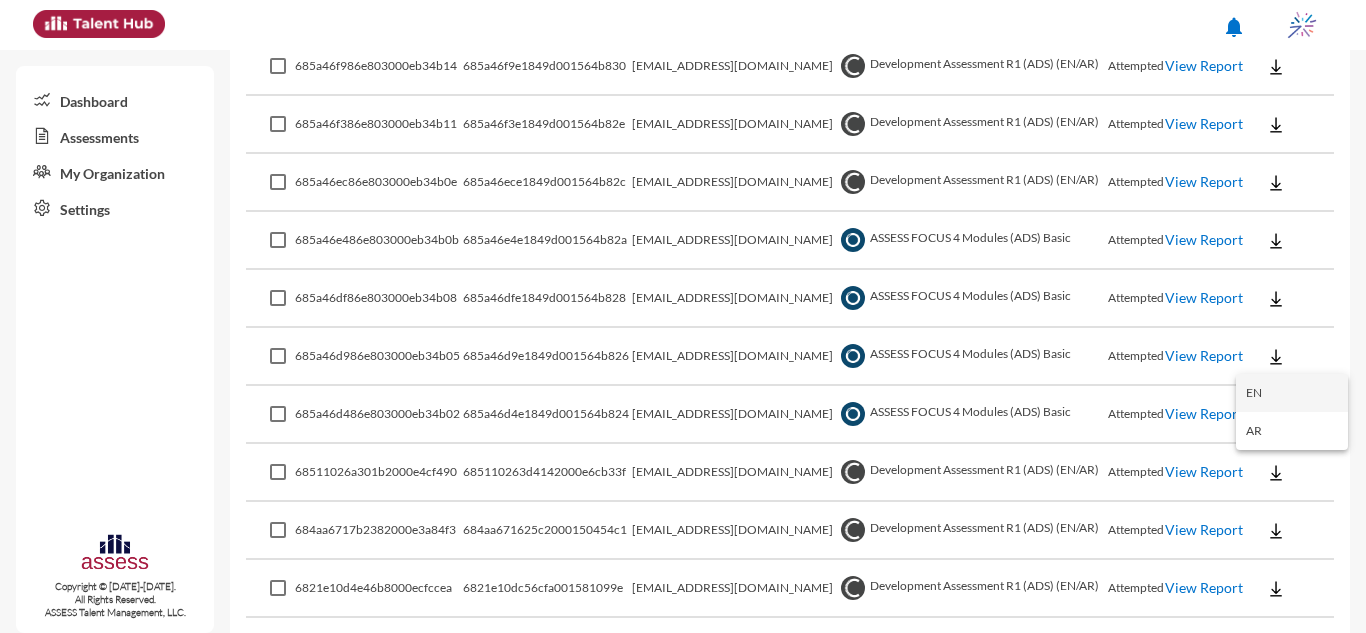 click on "EN" at bounding box center (1292, 393) 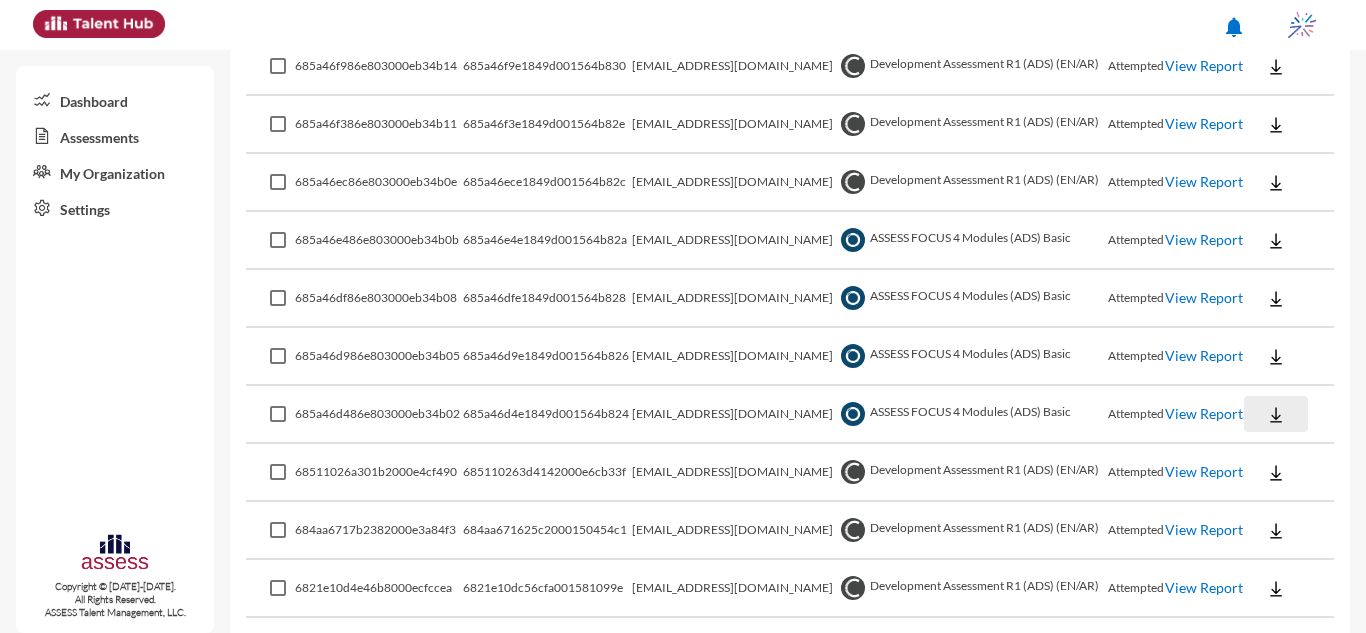 click 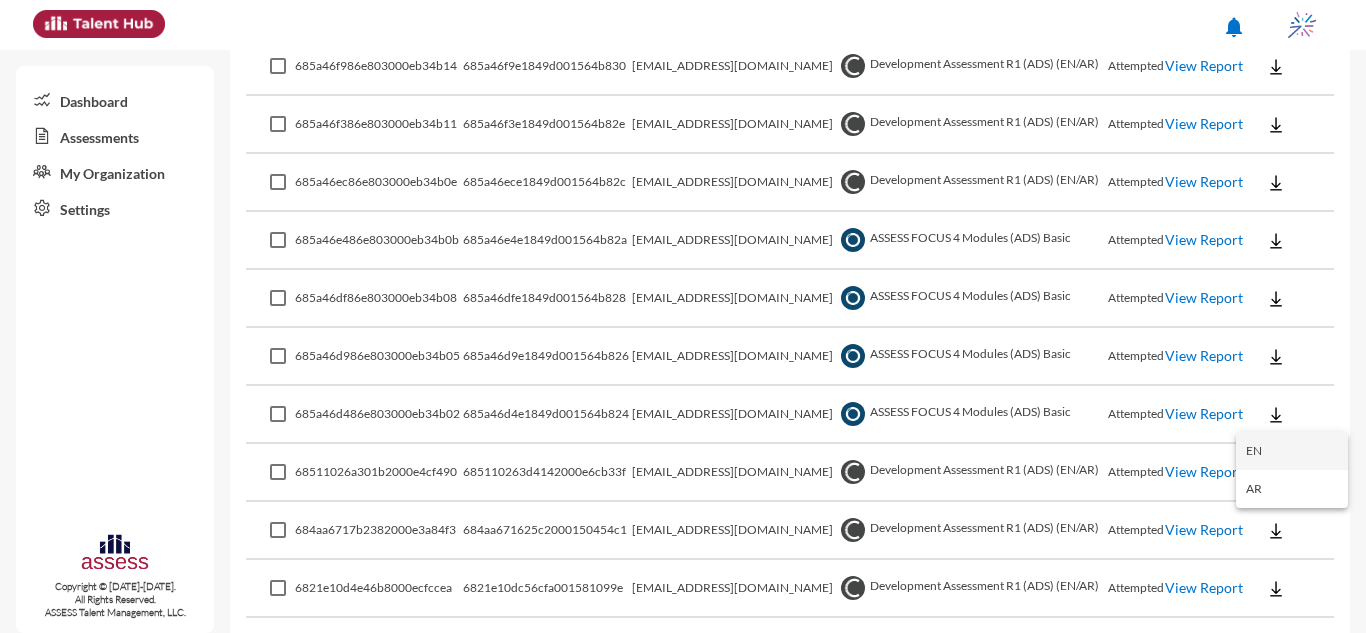 click on "EN" at bounding box center (1292, 451) 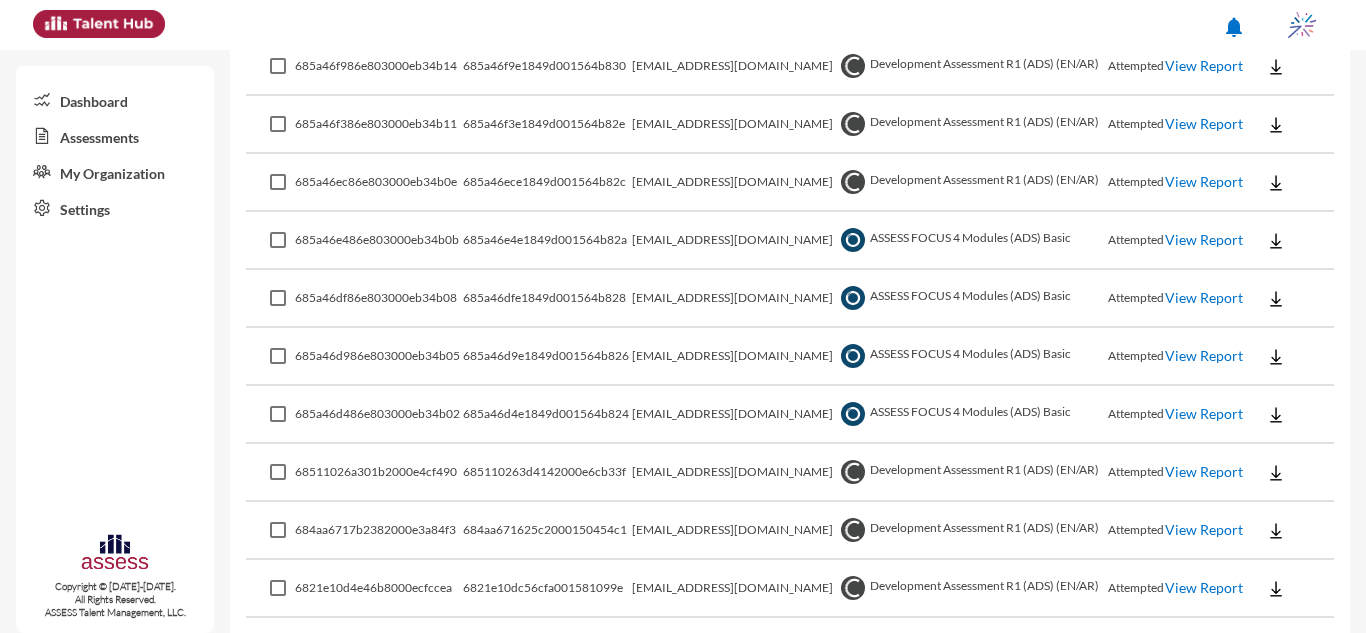 click 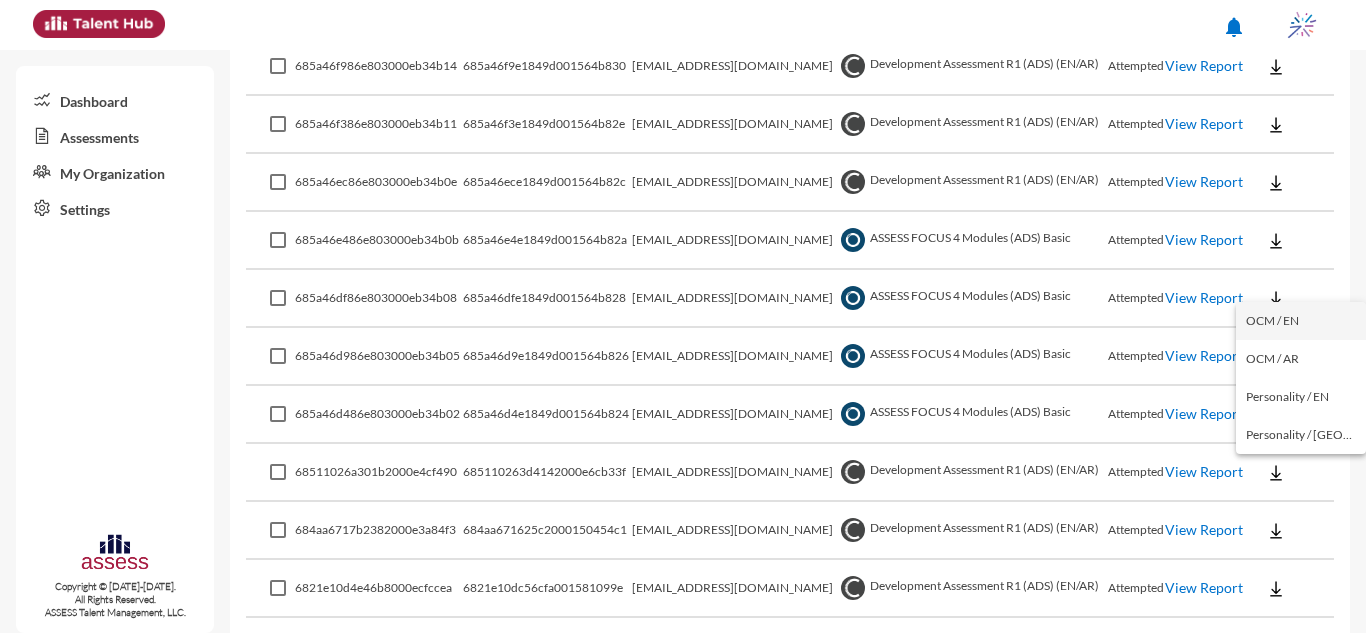 click on "OCM / EN" at bounding box center (1301, 321) 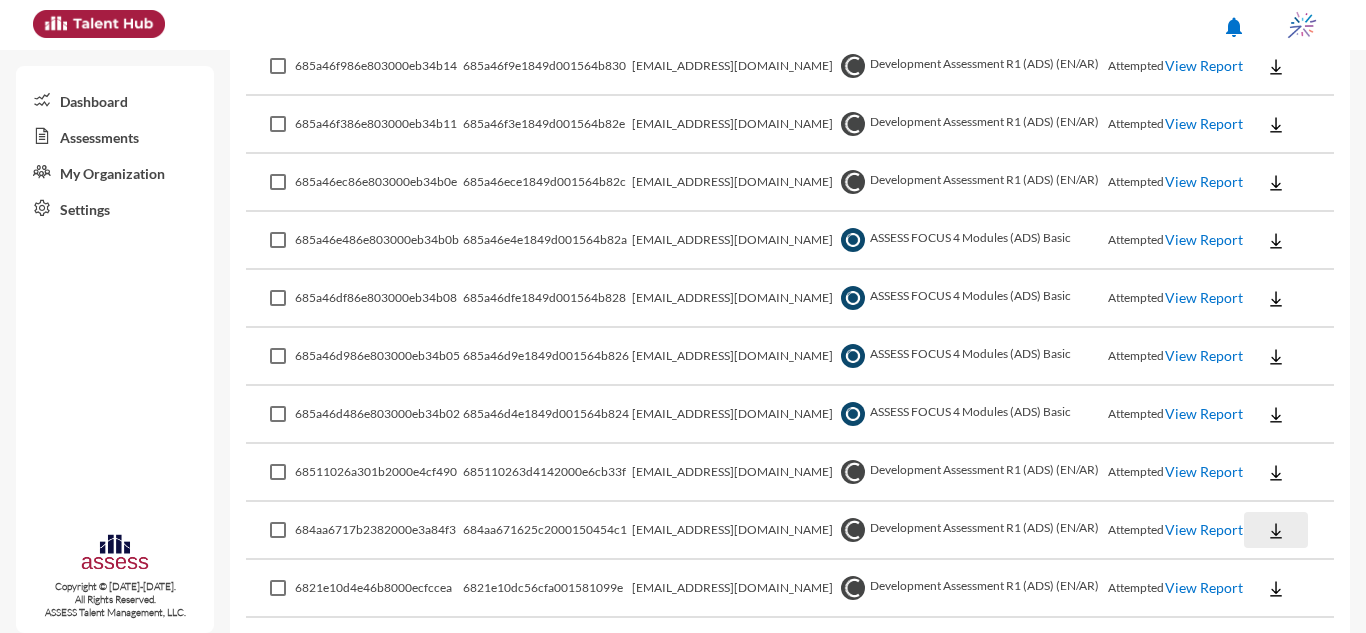 click 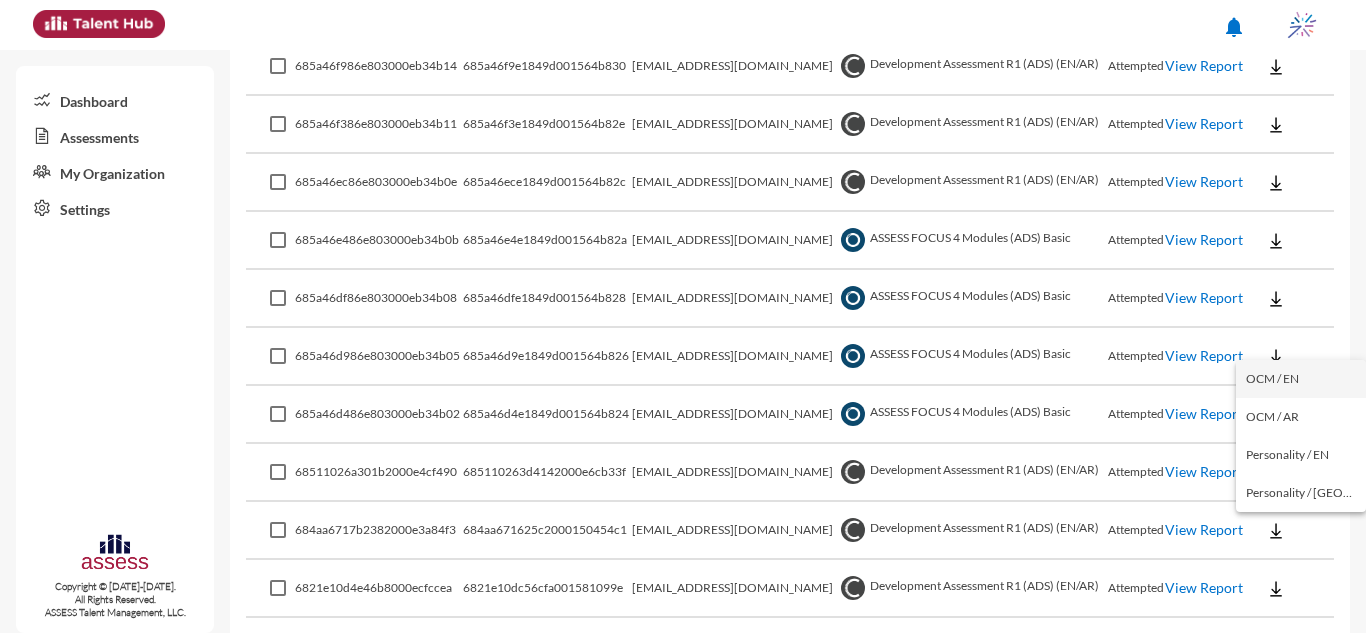 click on "OCM / EN" at bounding box center (1301, 379) 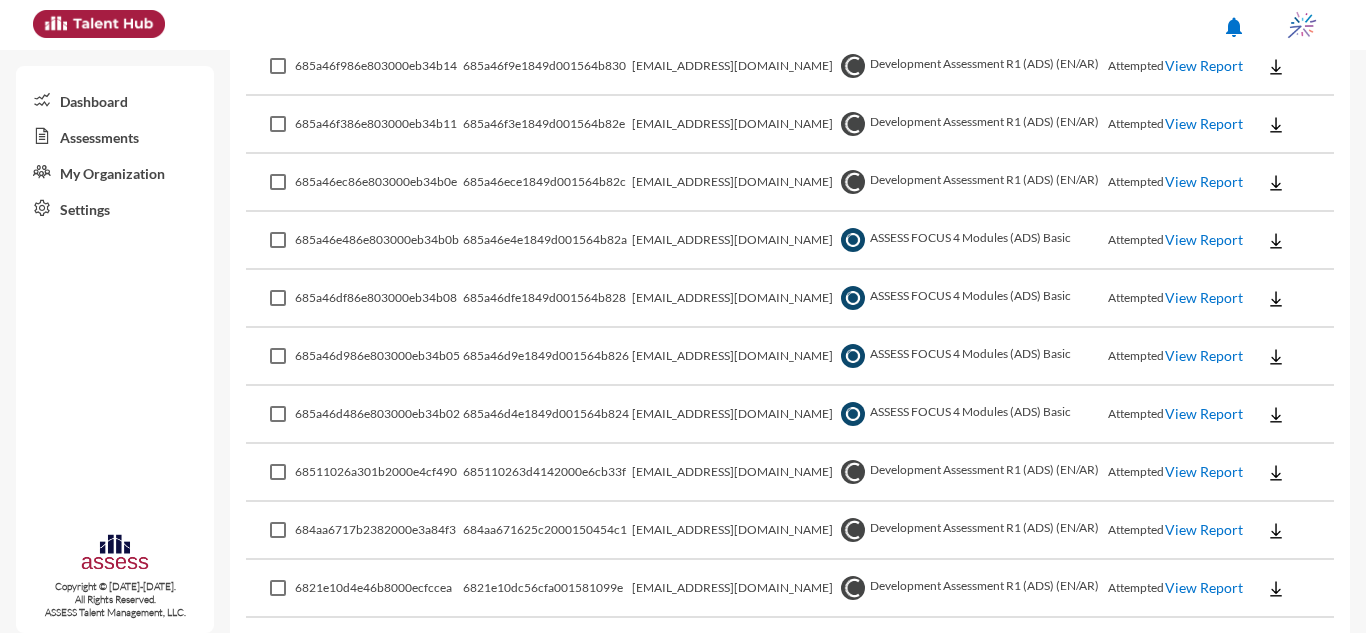 click 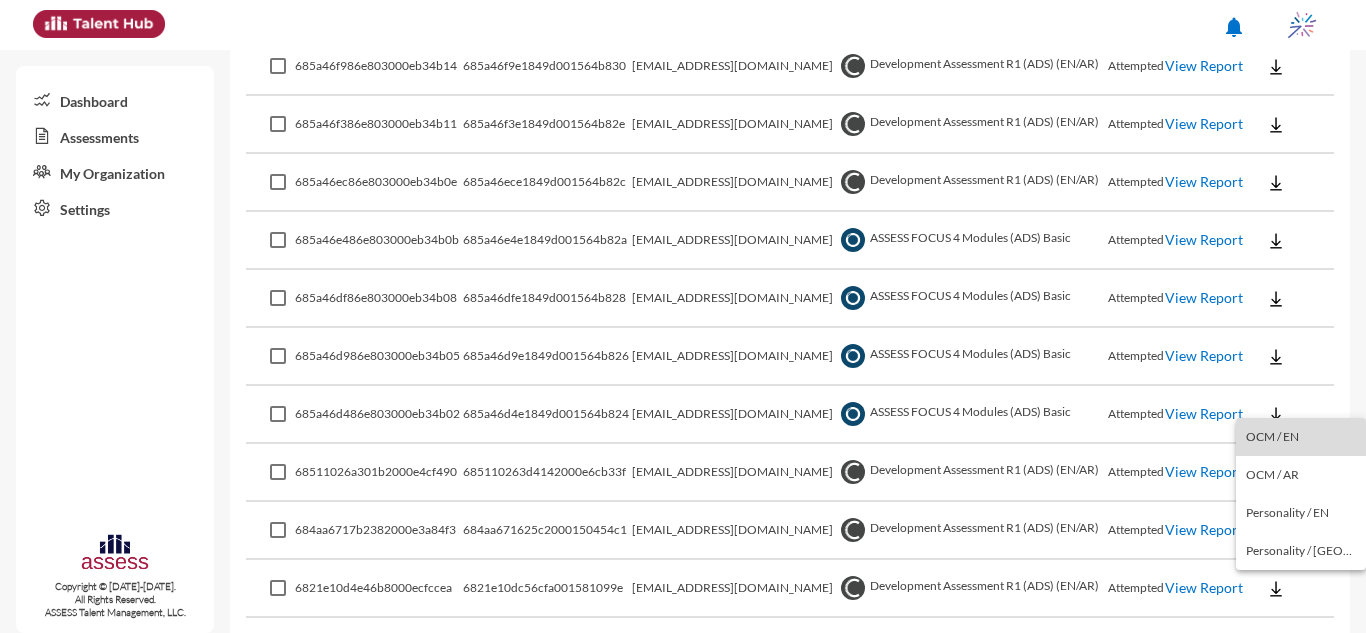 click on "OCM / EN" at bounding box center [1301, 437] 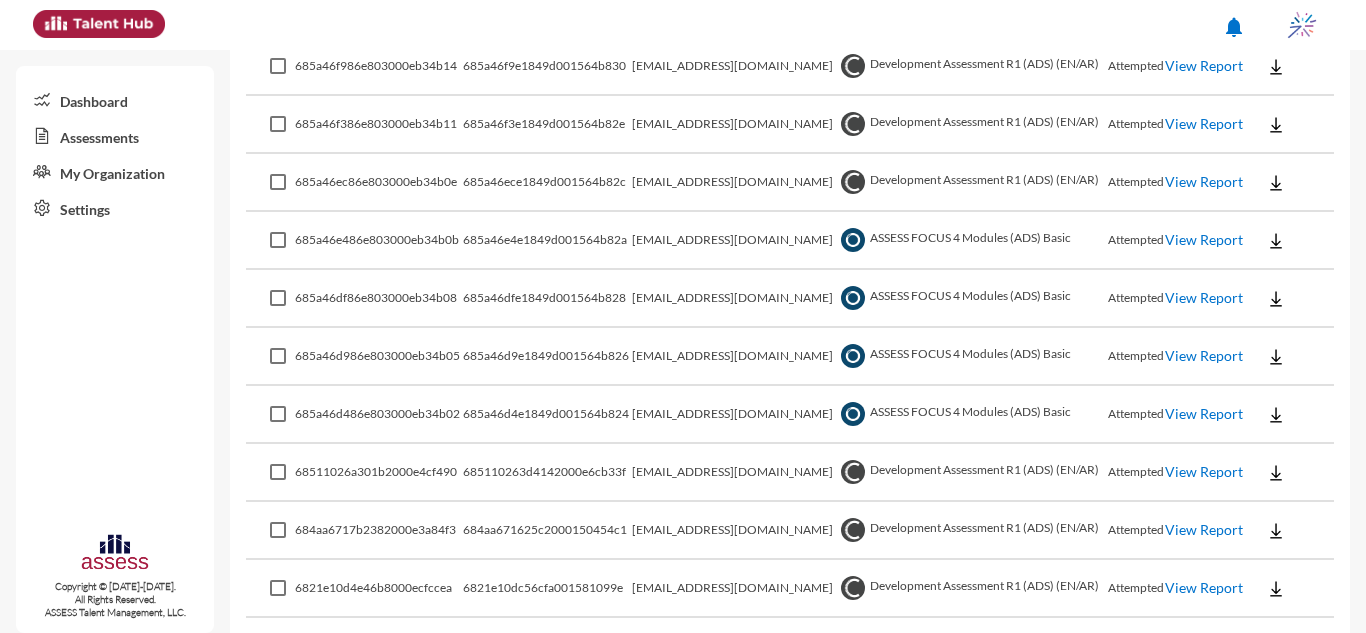 scroll, scrollTop: 663, scrollLeft: 0, axis: vertical 